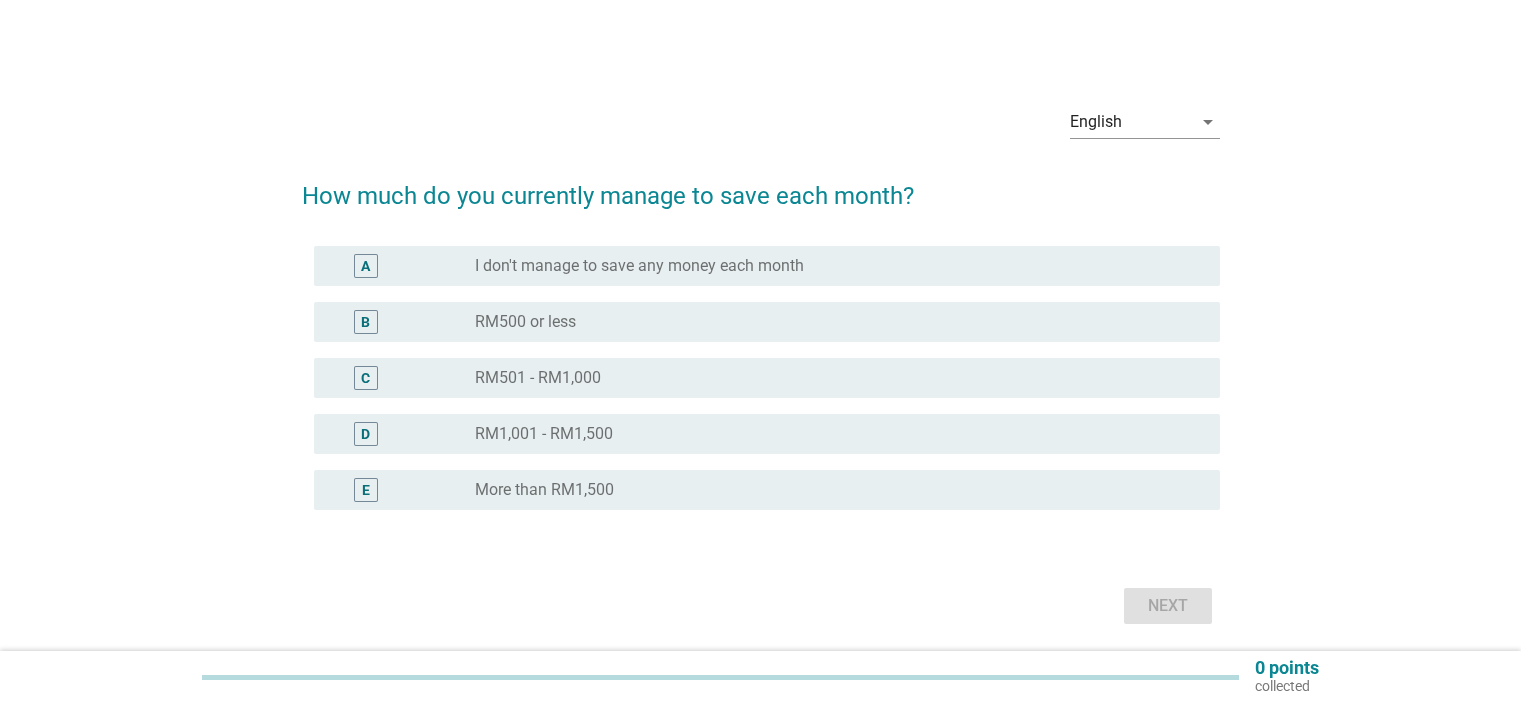scroll, scrollTop: 0, scrollLeft: 0, axis: both 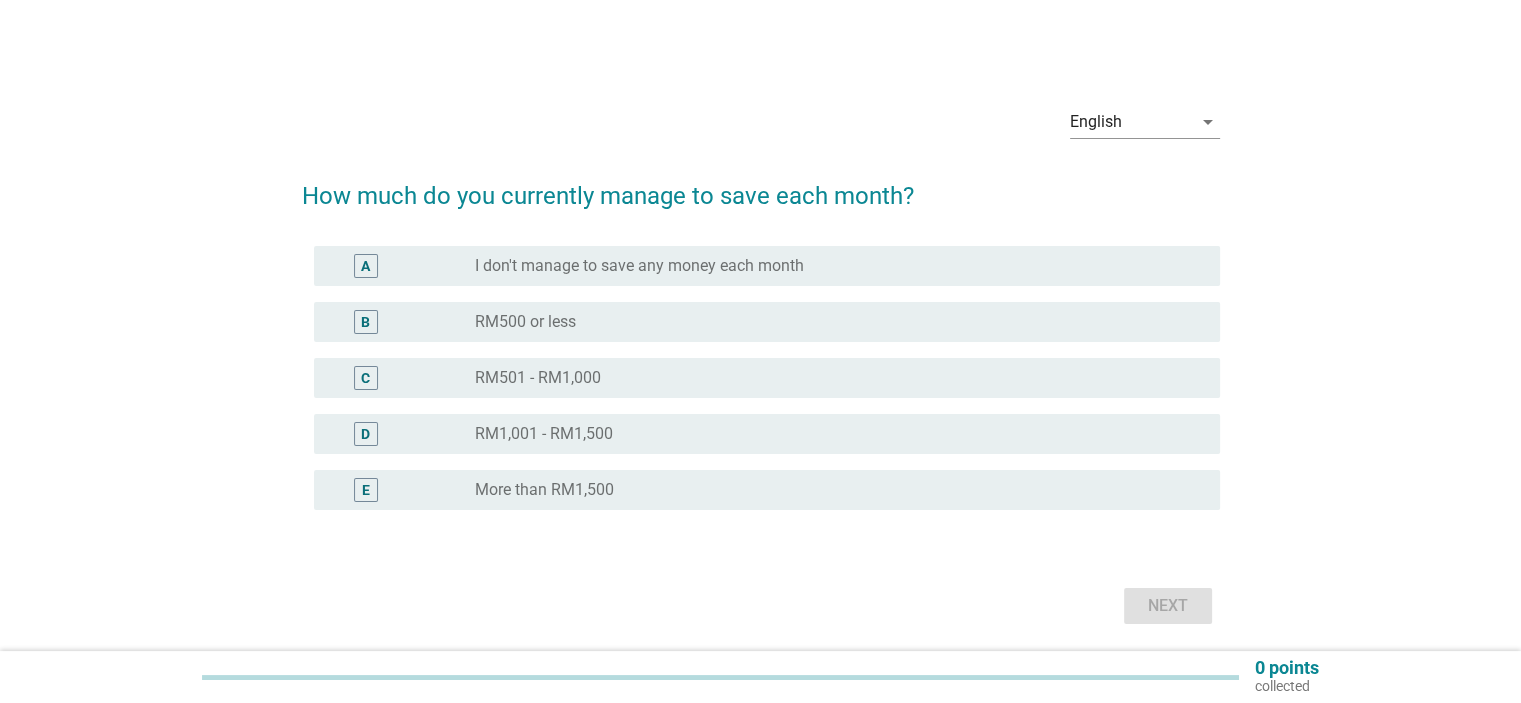 click on "radio_button_unchecked RM500 or less" at bounding box center (831, 322) 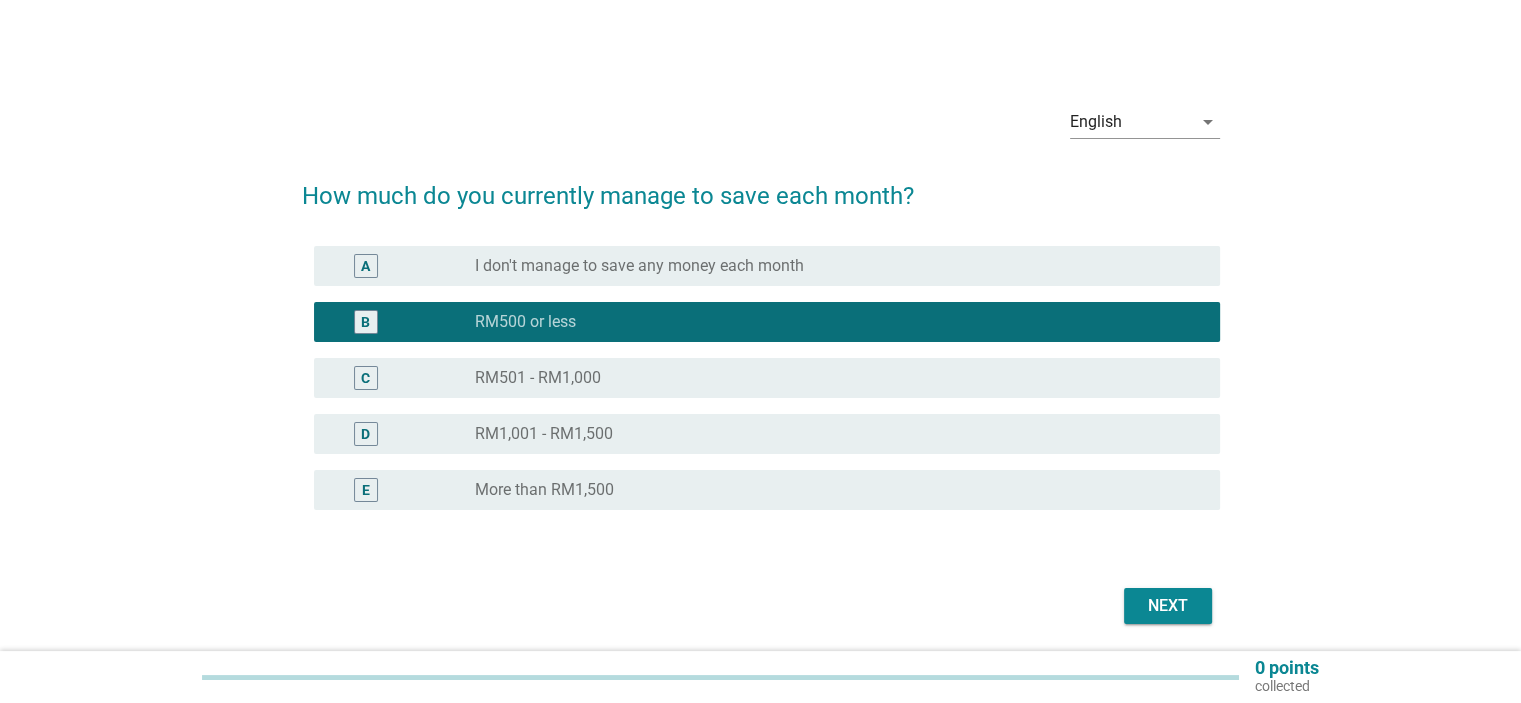 click on "Next" at bounding box center (1168, 606) 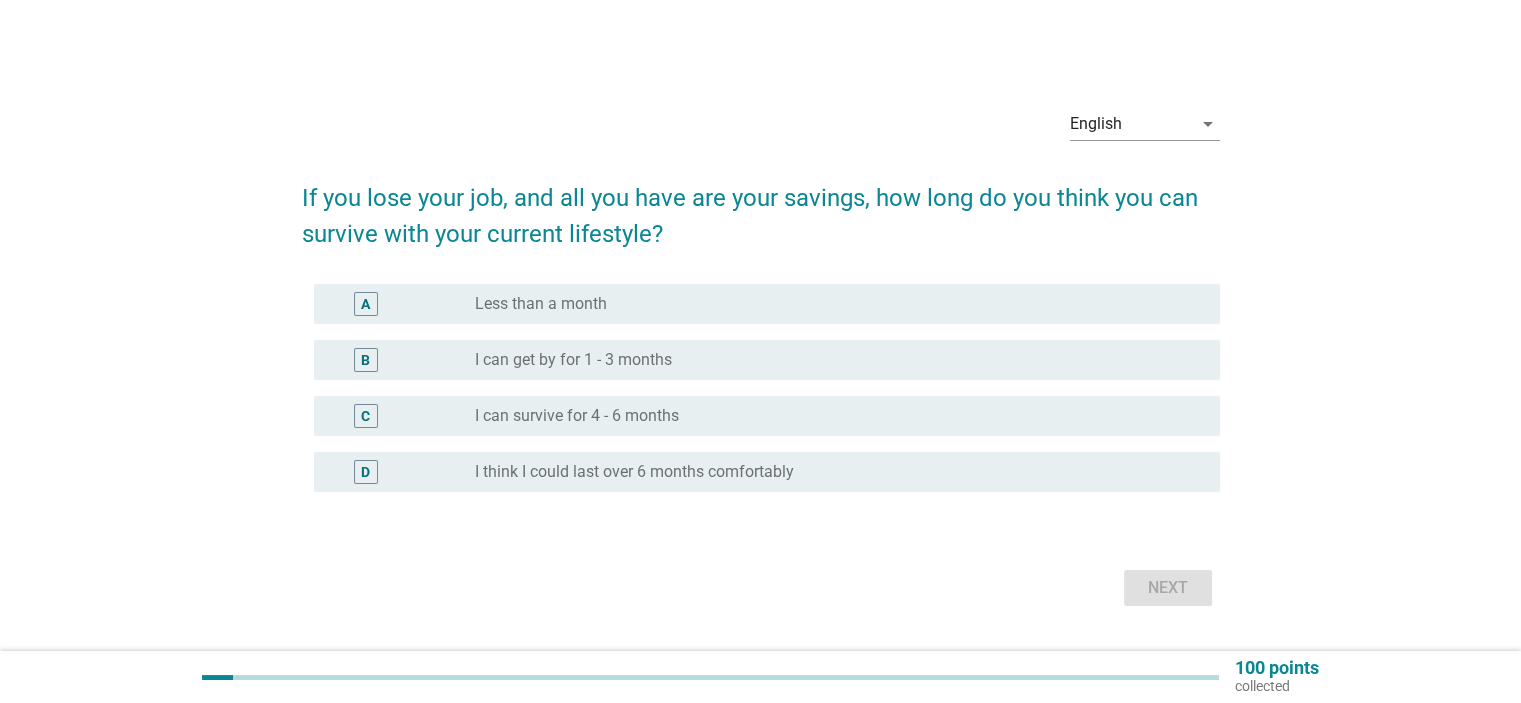 click on "radio_button_unchecked Less than a month" at bounding box center [831, 304] 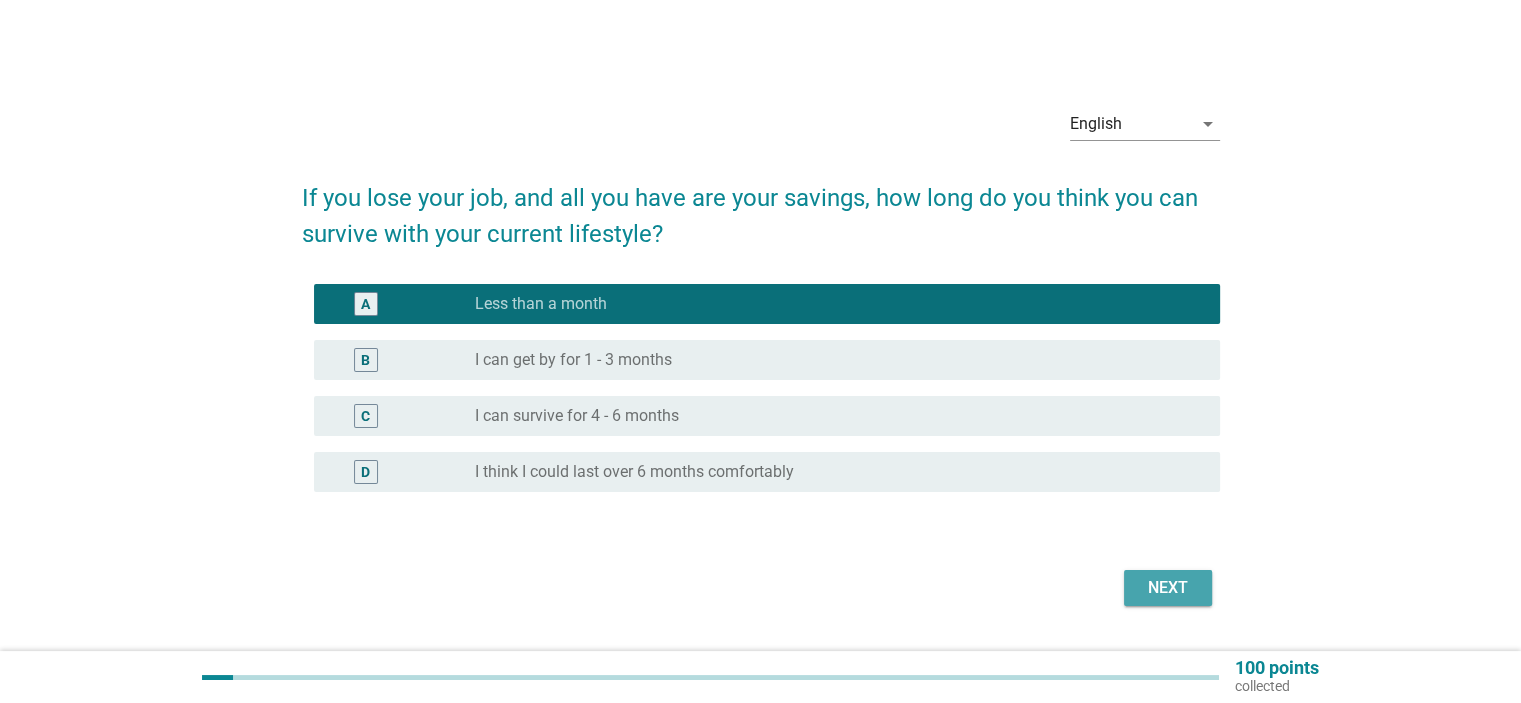 click on "Next" at bounding box center [1168, 588] 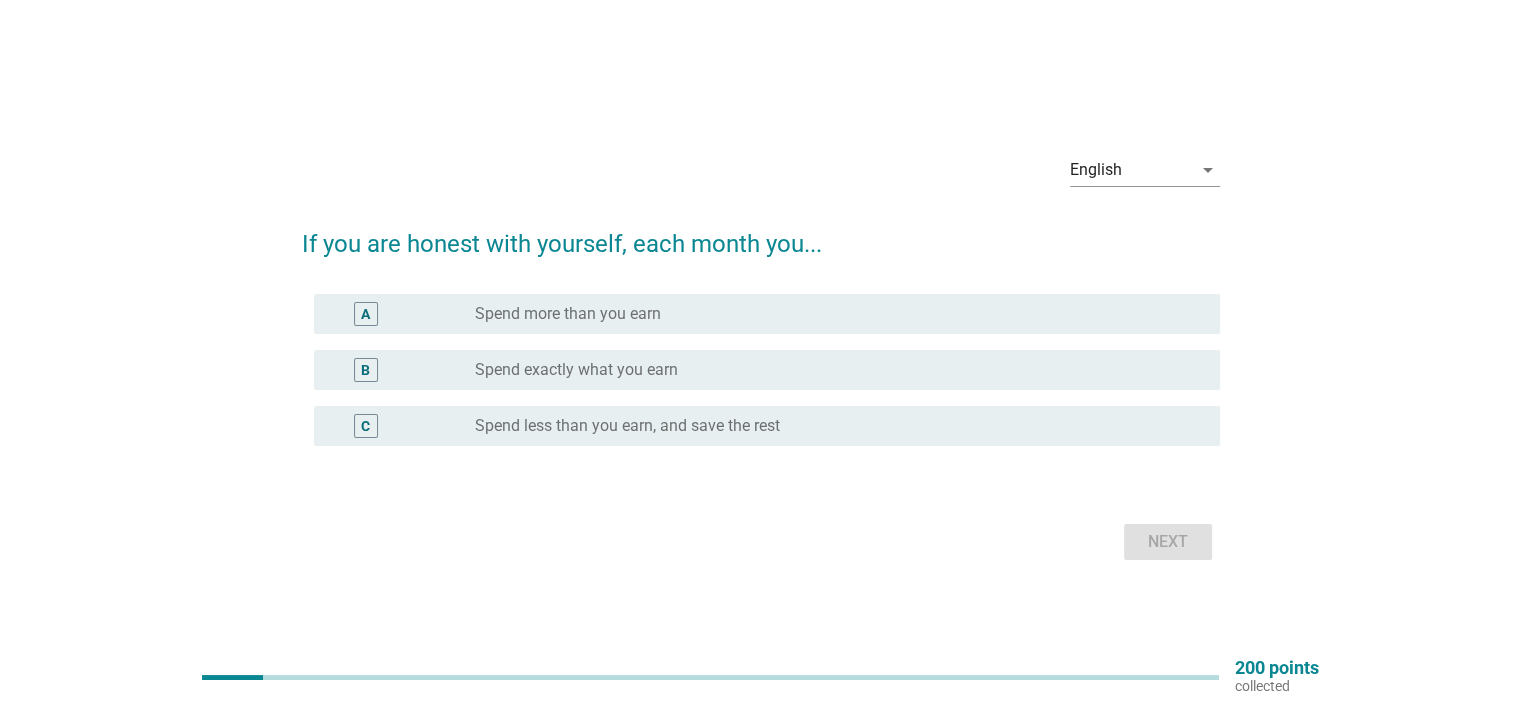 click on "radio_button_unchecked Spend more than you earn" at bounding box center [839, 314] 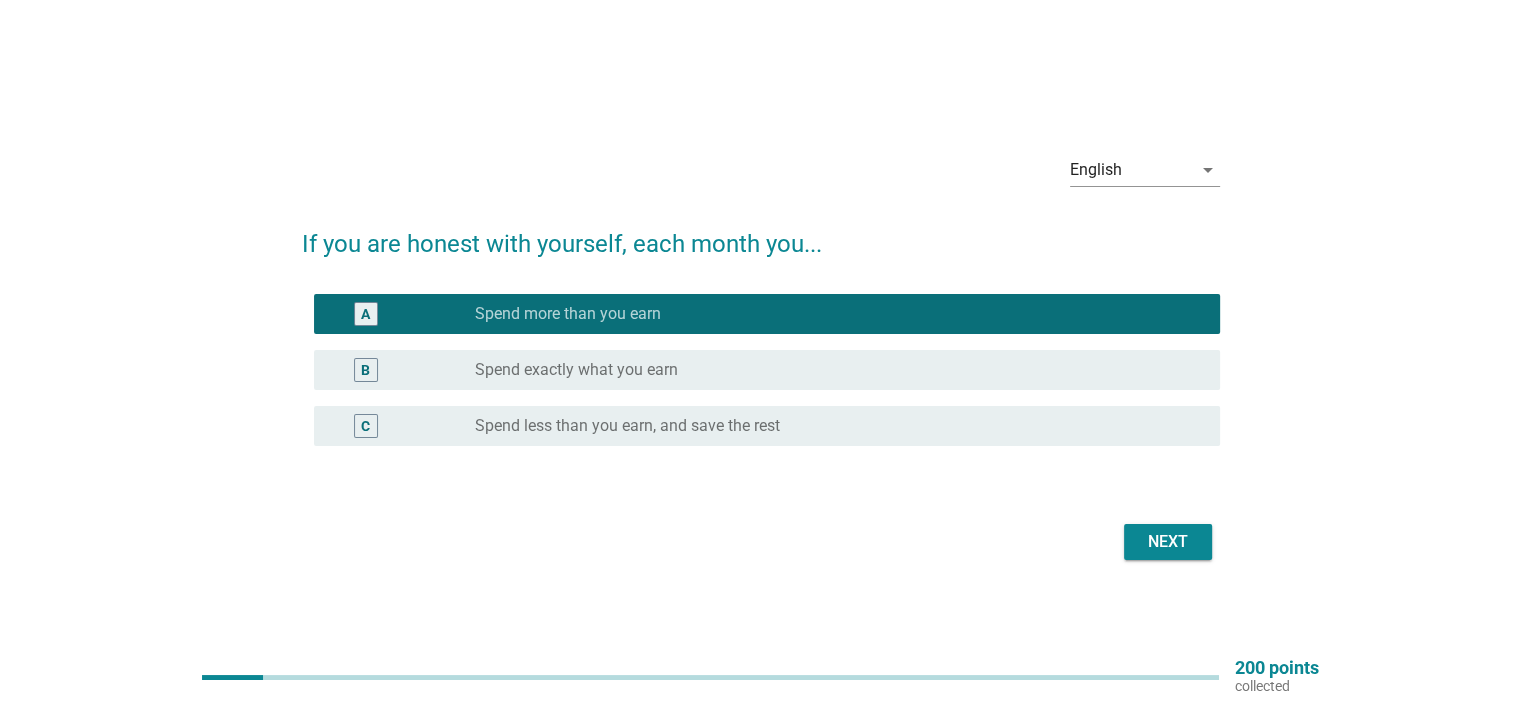 click on "Next" at bounding box center (1168, 542) 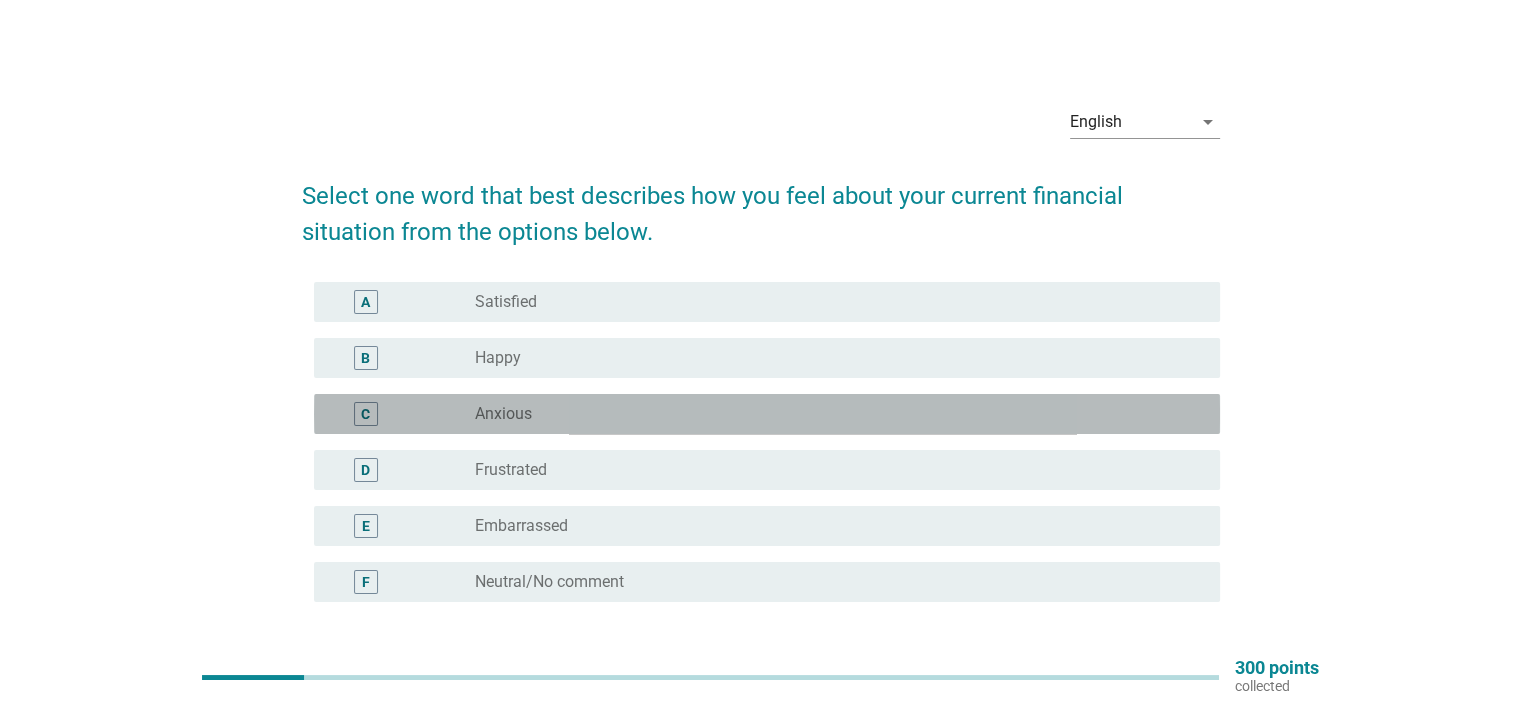 click on "radio_button_unchecked Anxious" at bounding box center [831, 414] 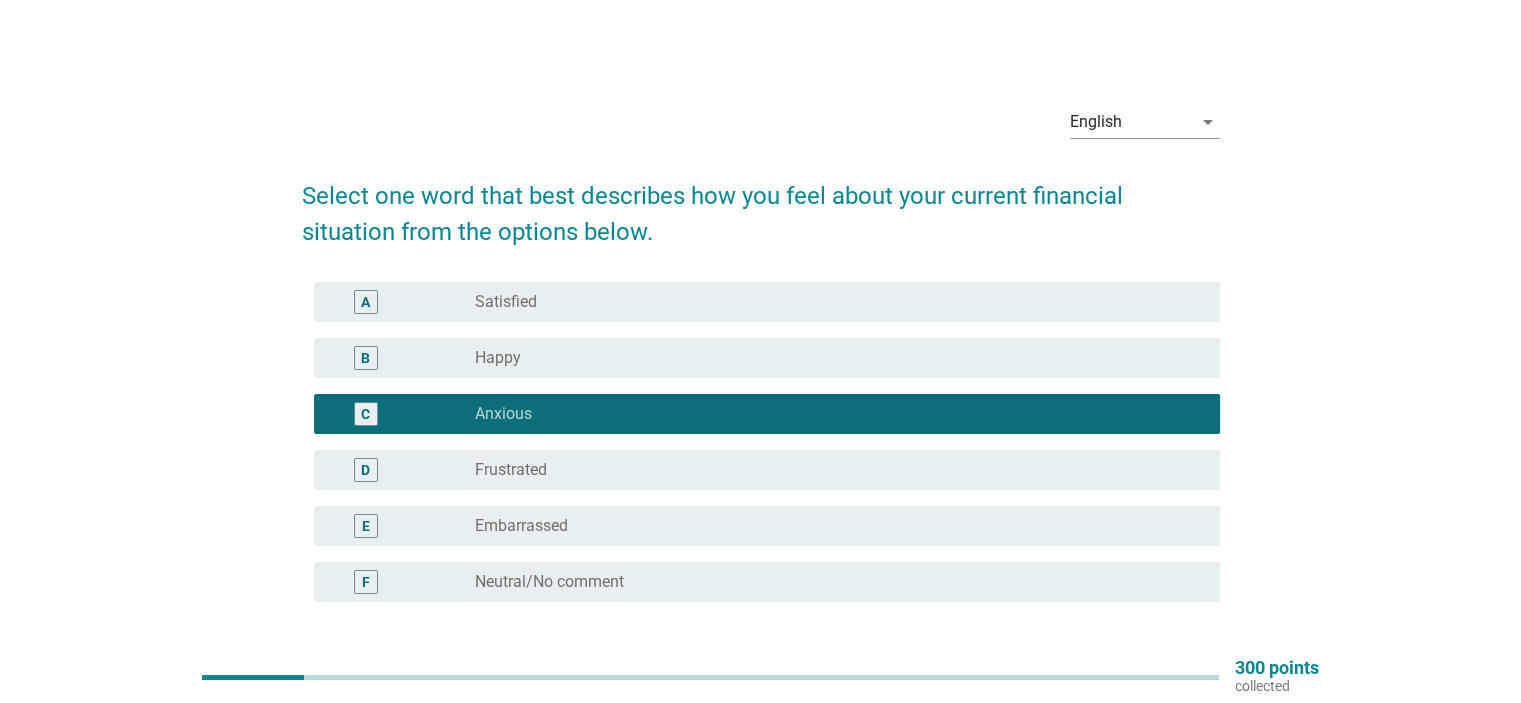 scroll, scrollTop: 160, scrollLeft: 0, axis: vertical 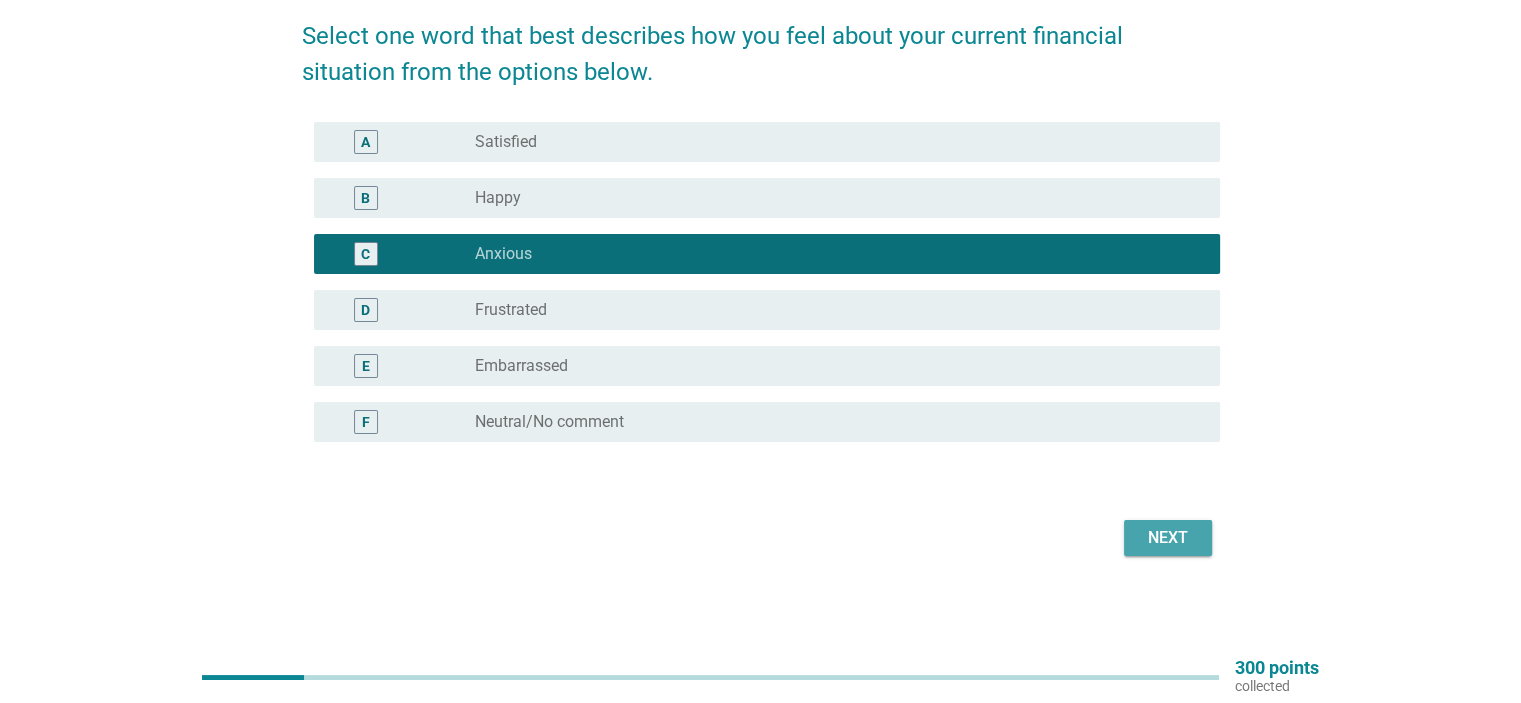 click on "Next" at bounding box center [1168, 538] 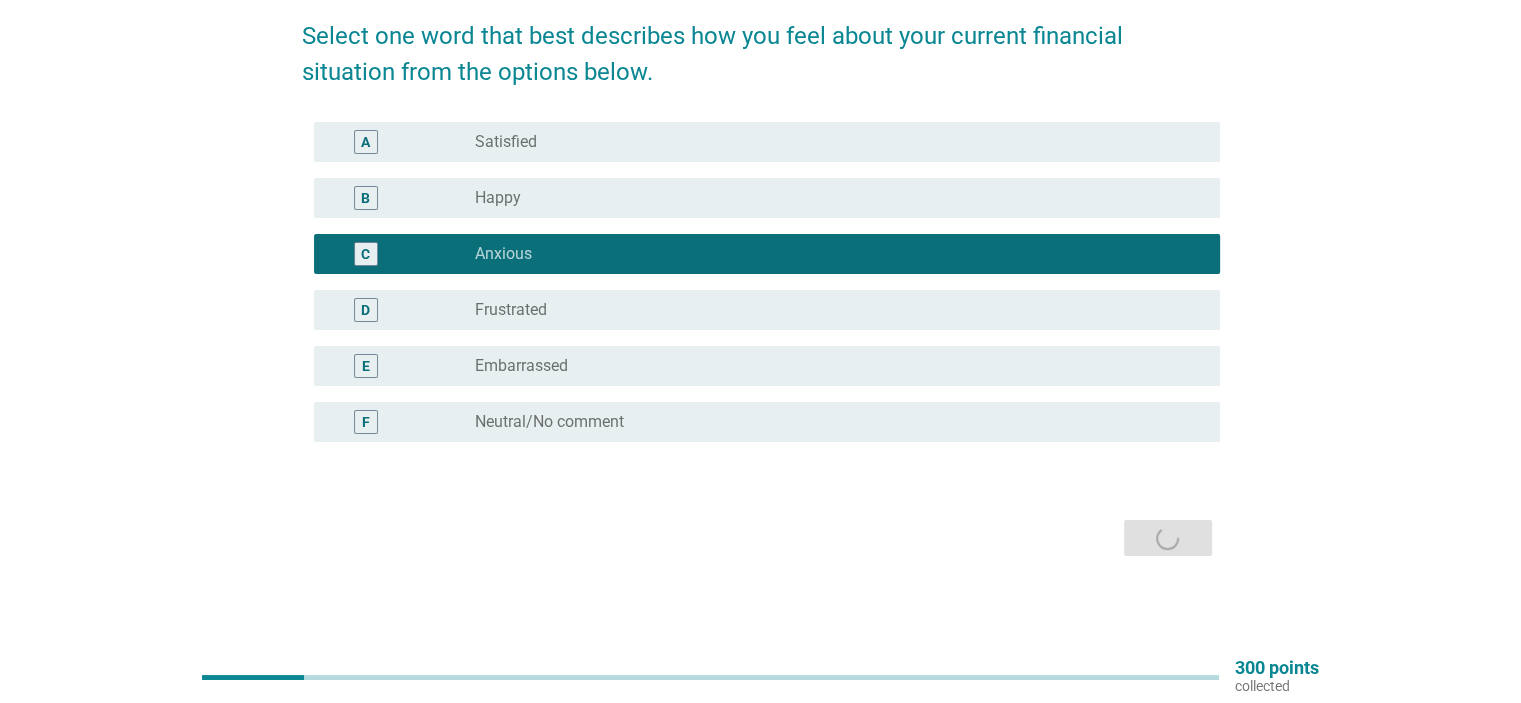 scroll, scrollTop: 0, scrollLeft: 0, axis: both 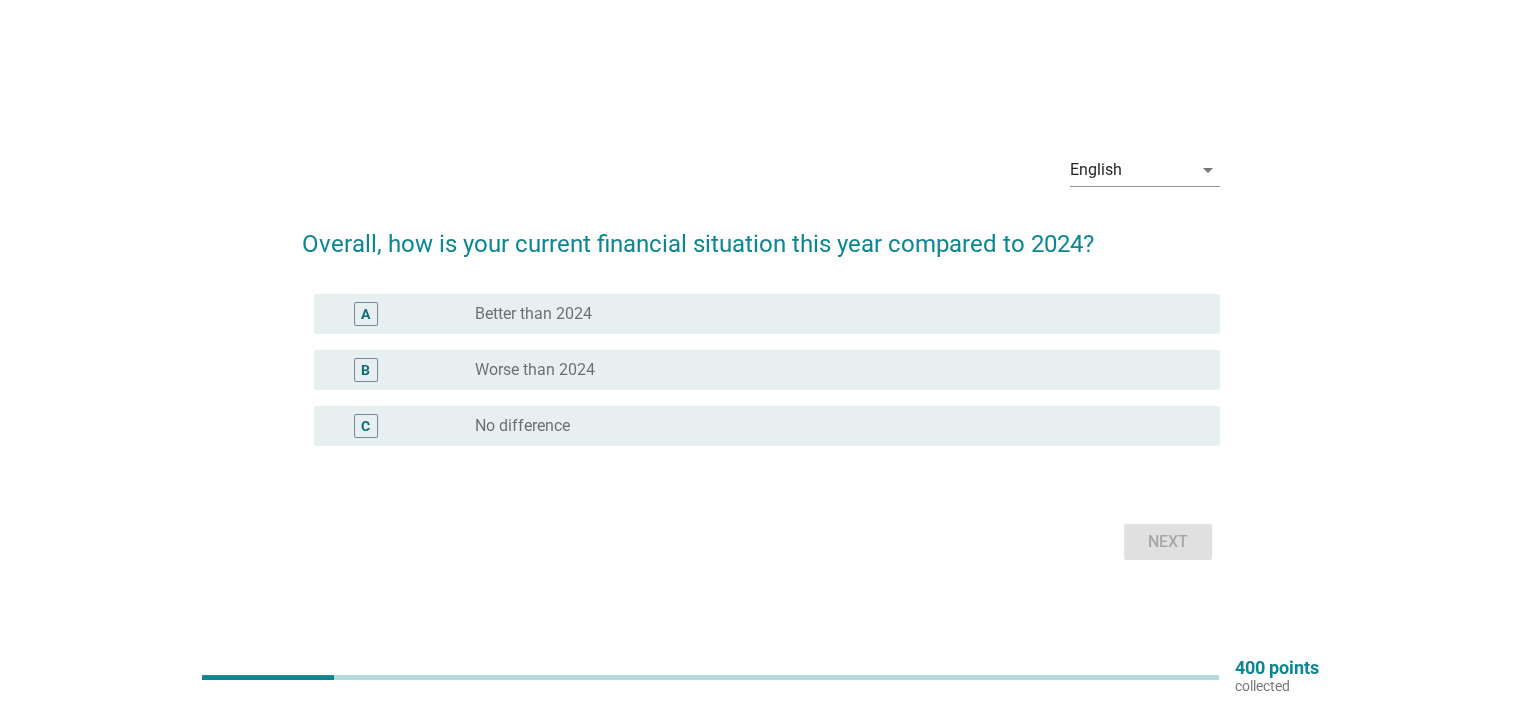 click on "B     radio_button_unchecked Worse than 2024" at bounding box center (767, 370) 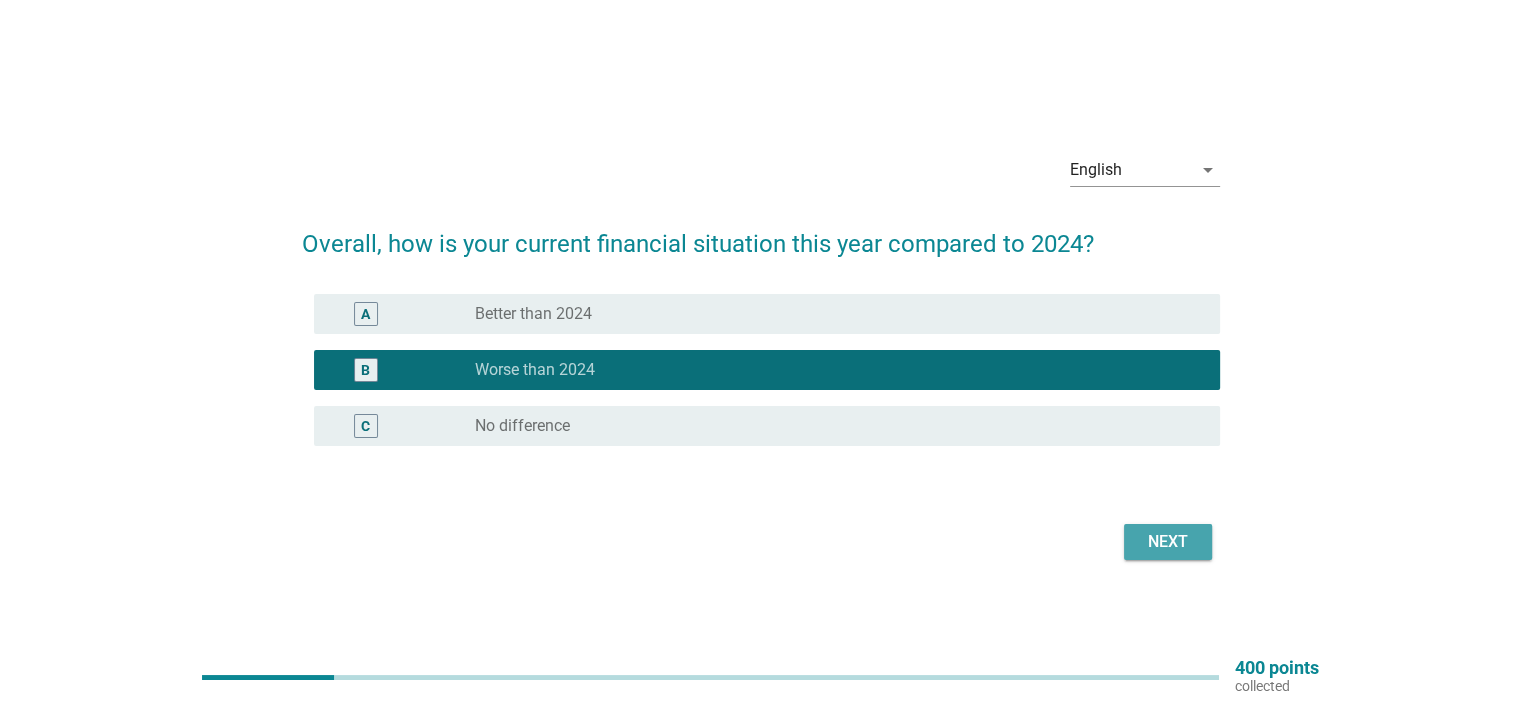 click on "Next" at bounding box center (1168, 542) 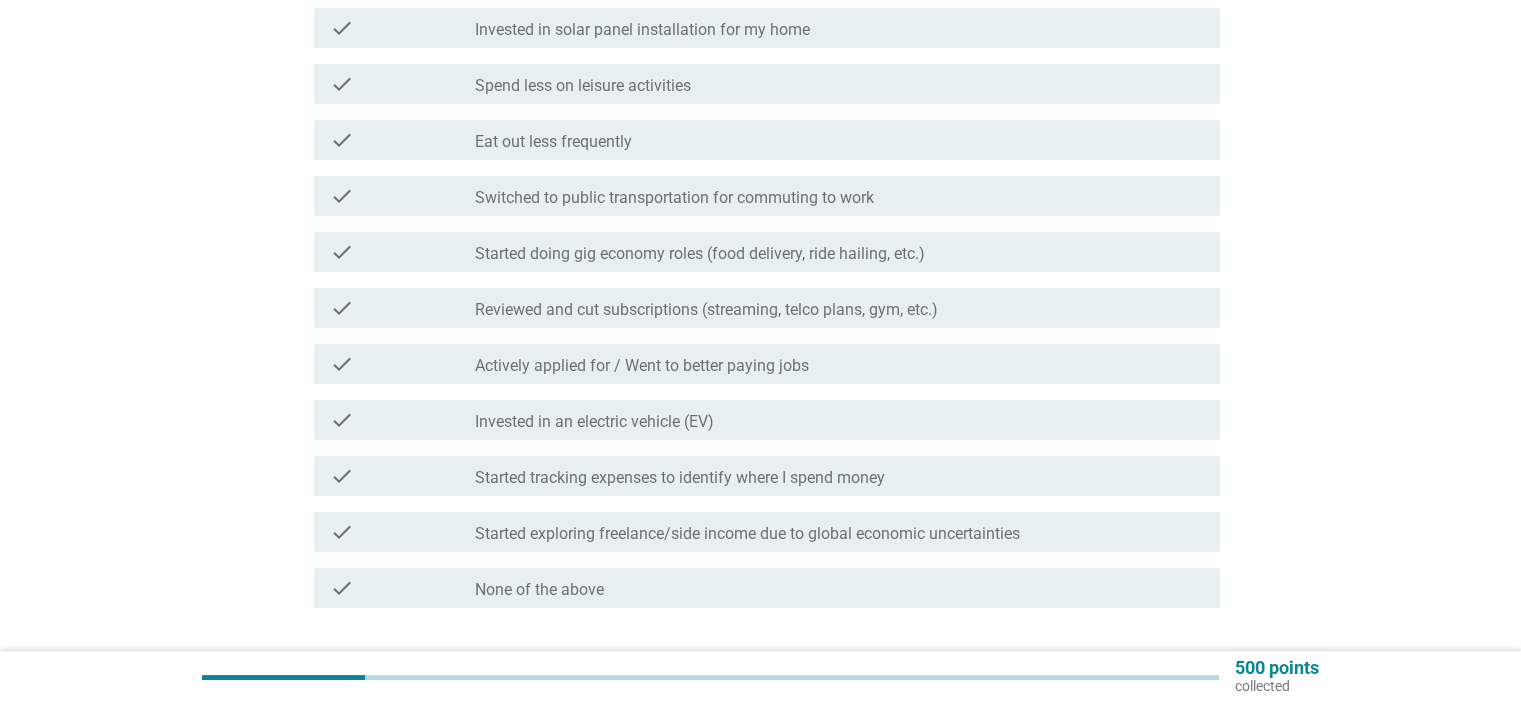 scroll, scrollTop: 300, scrollLeft: 0, axis: vertical 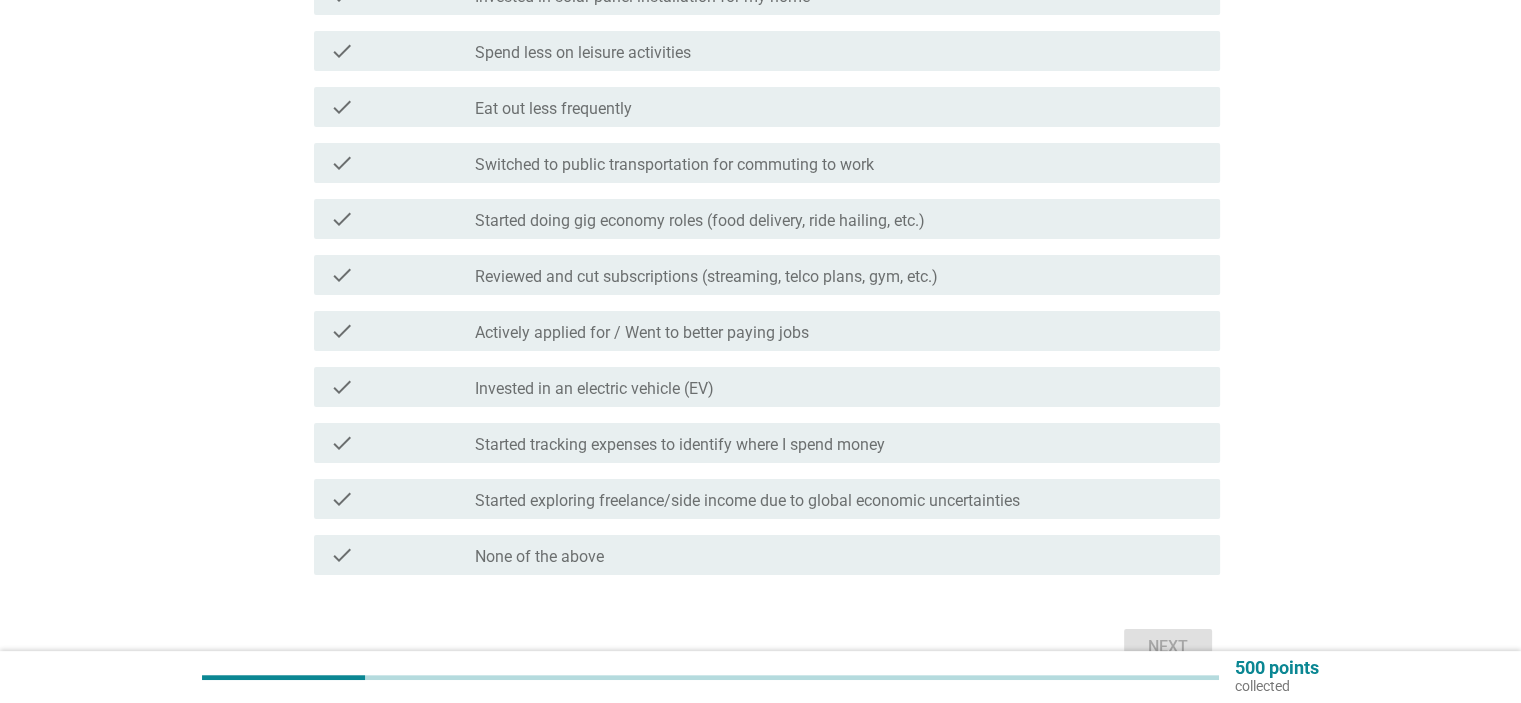 click on "check     check_box_outline_blank Switched to public transportation for commuting to work" at bounding box center (761, 163) 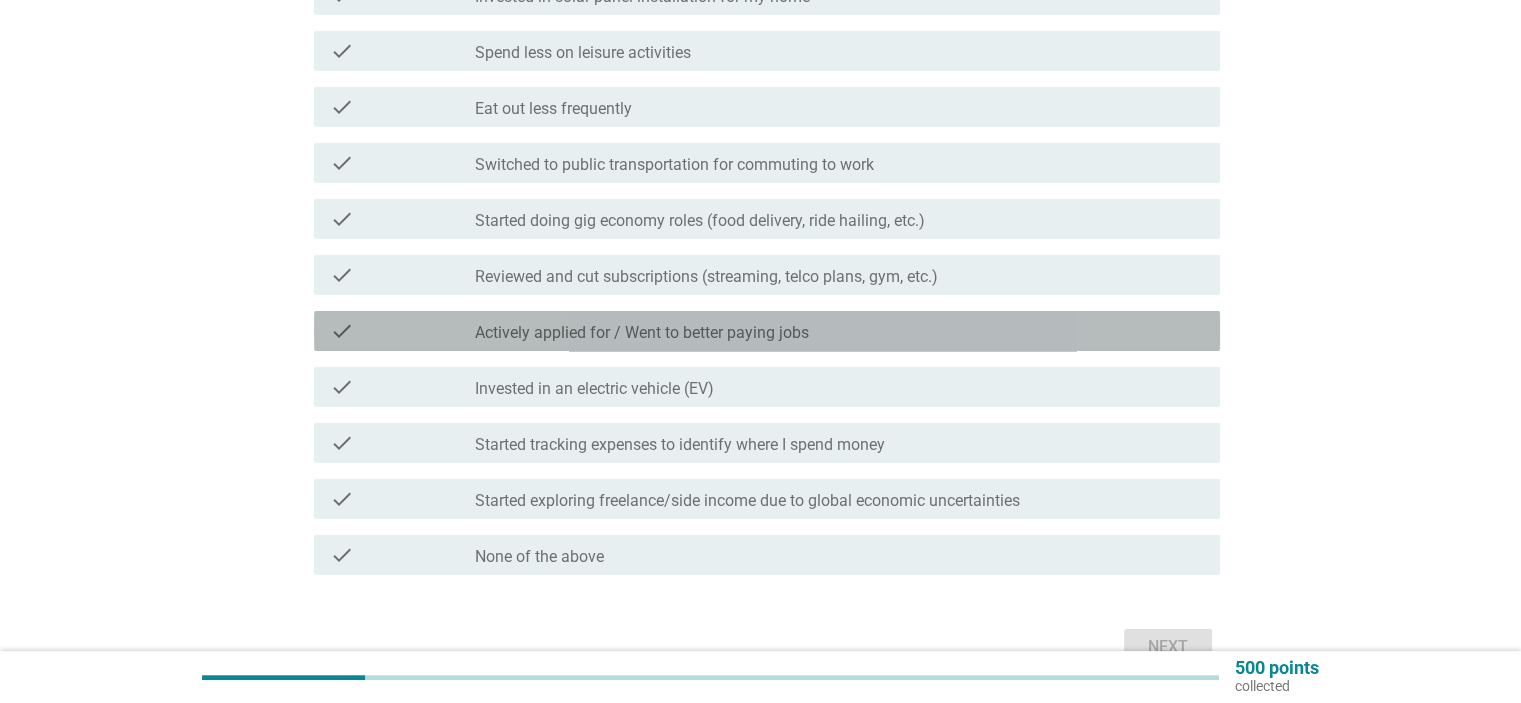 click on "Actively applied for / Went to better paying jobs" at bounding box center (642, 333) 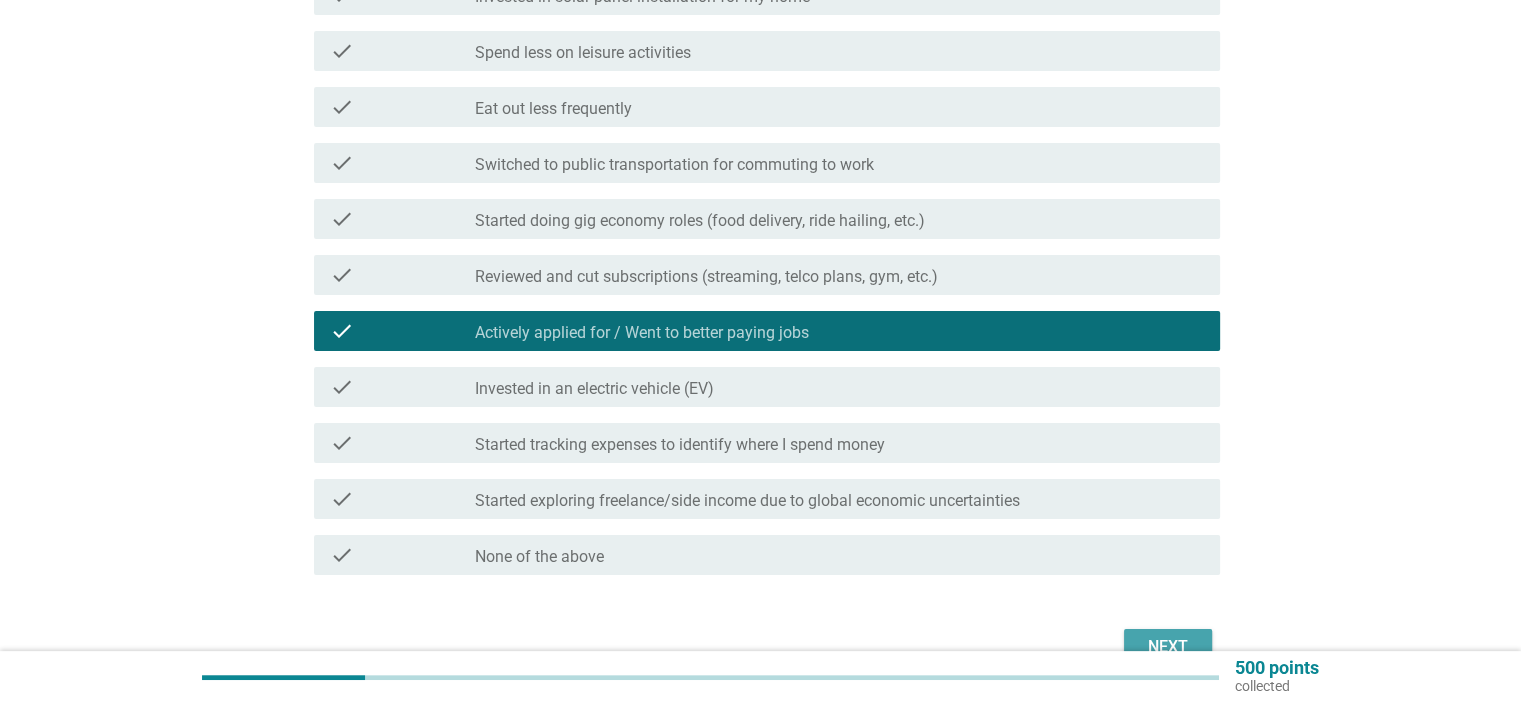 click on "Next" at bounding box center [1168, 647] 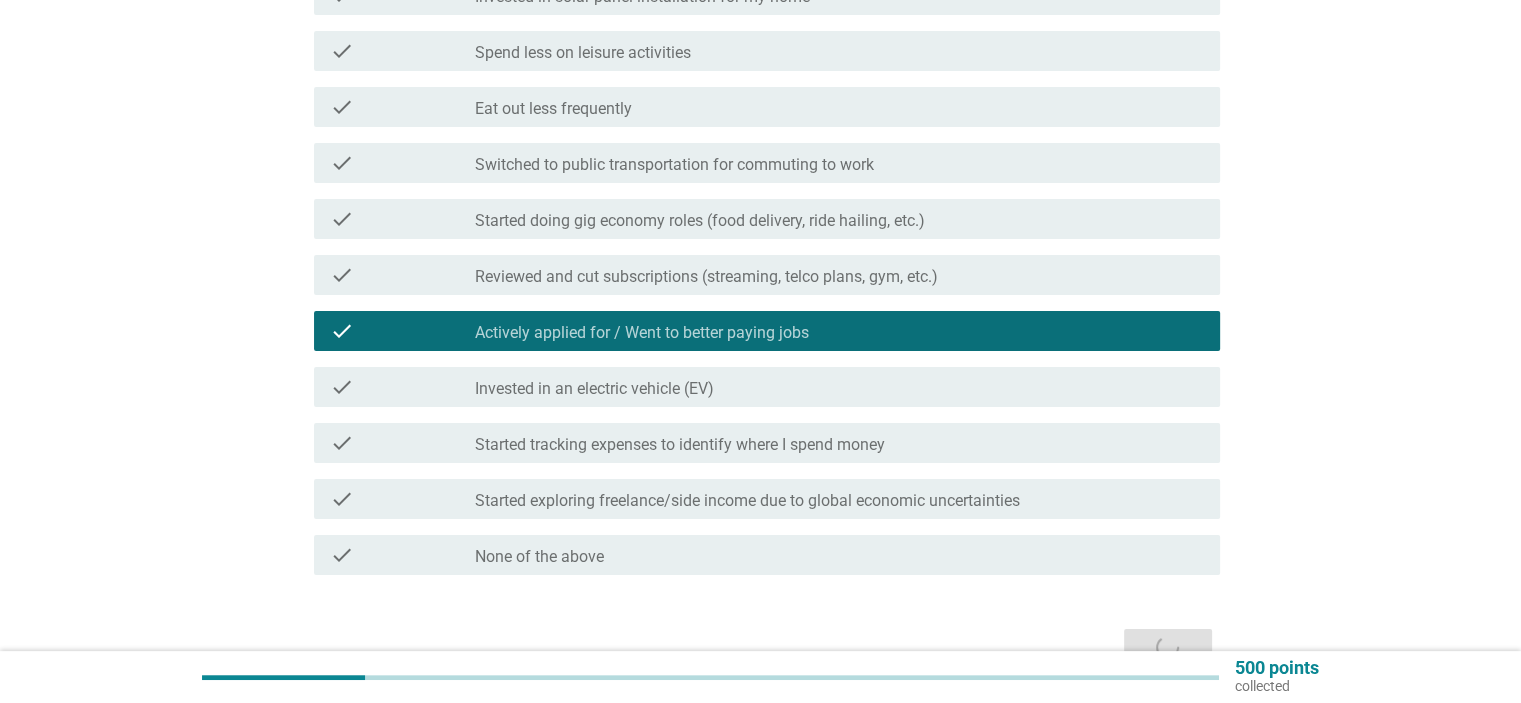 scroll, scrollTop: 0, scrollLeft: 0, axis: both 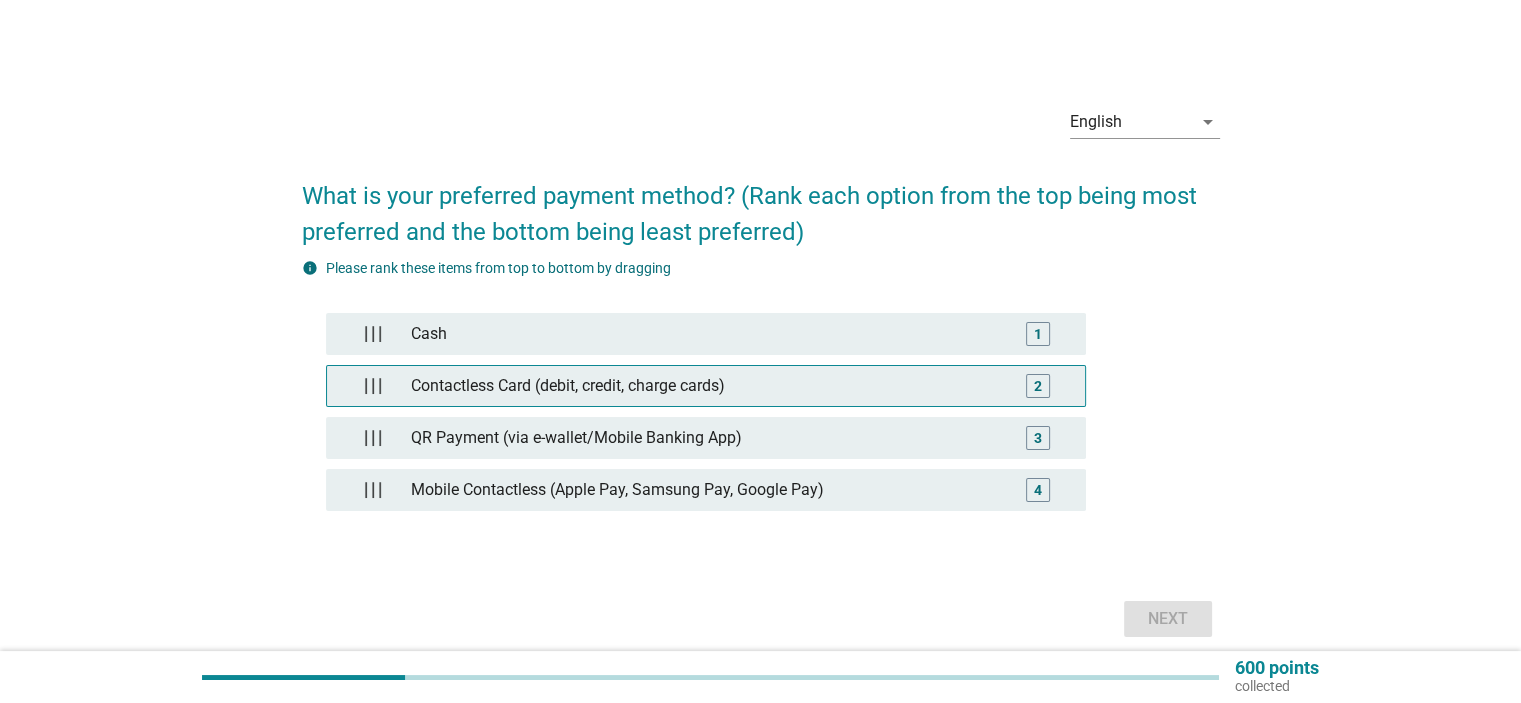 type 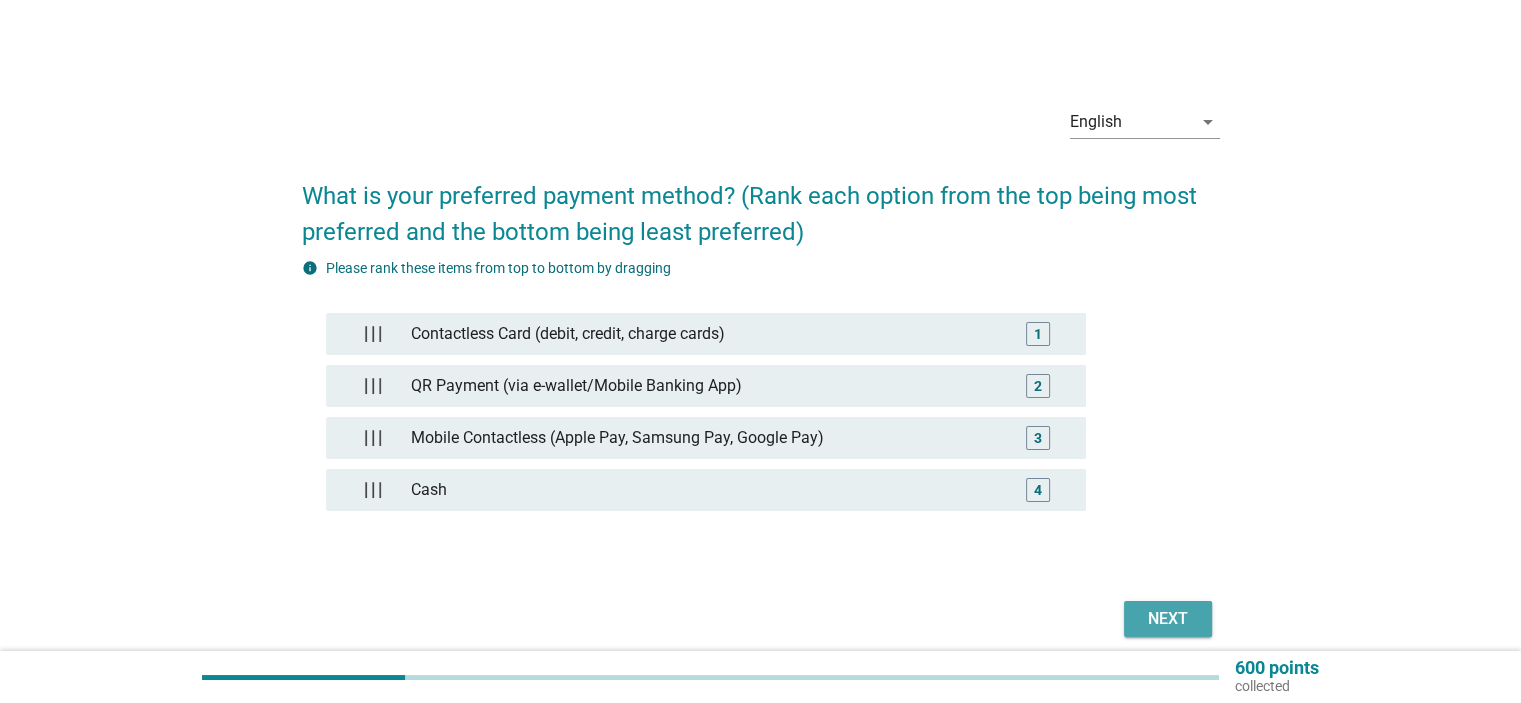 click on "Next" at bounding box center (1168, 619) 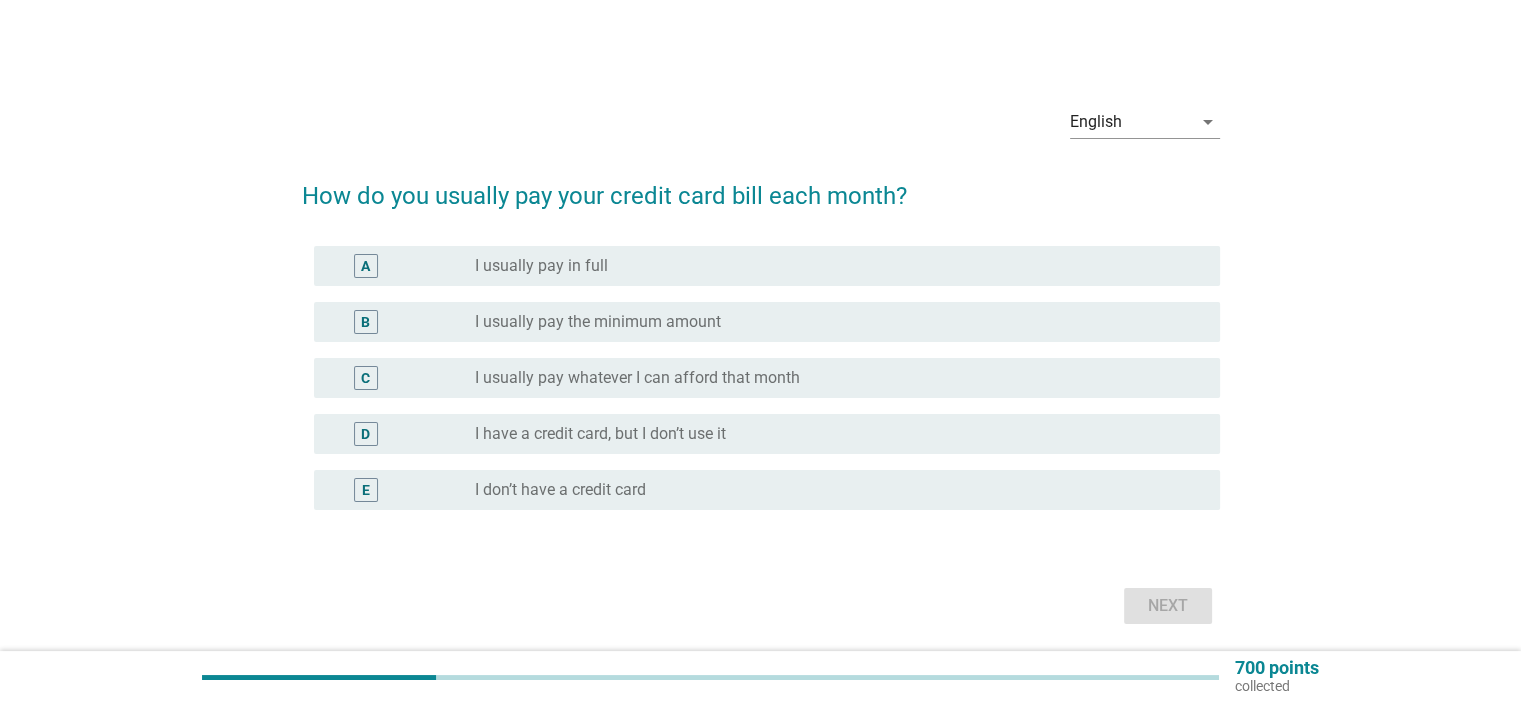 click on "I usually pay whatever I can afford that month" at bounding box center (637, 378) 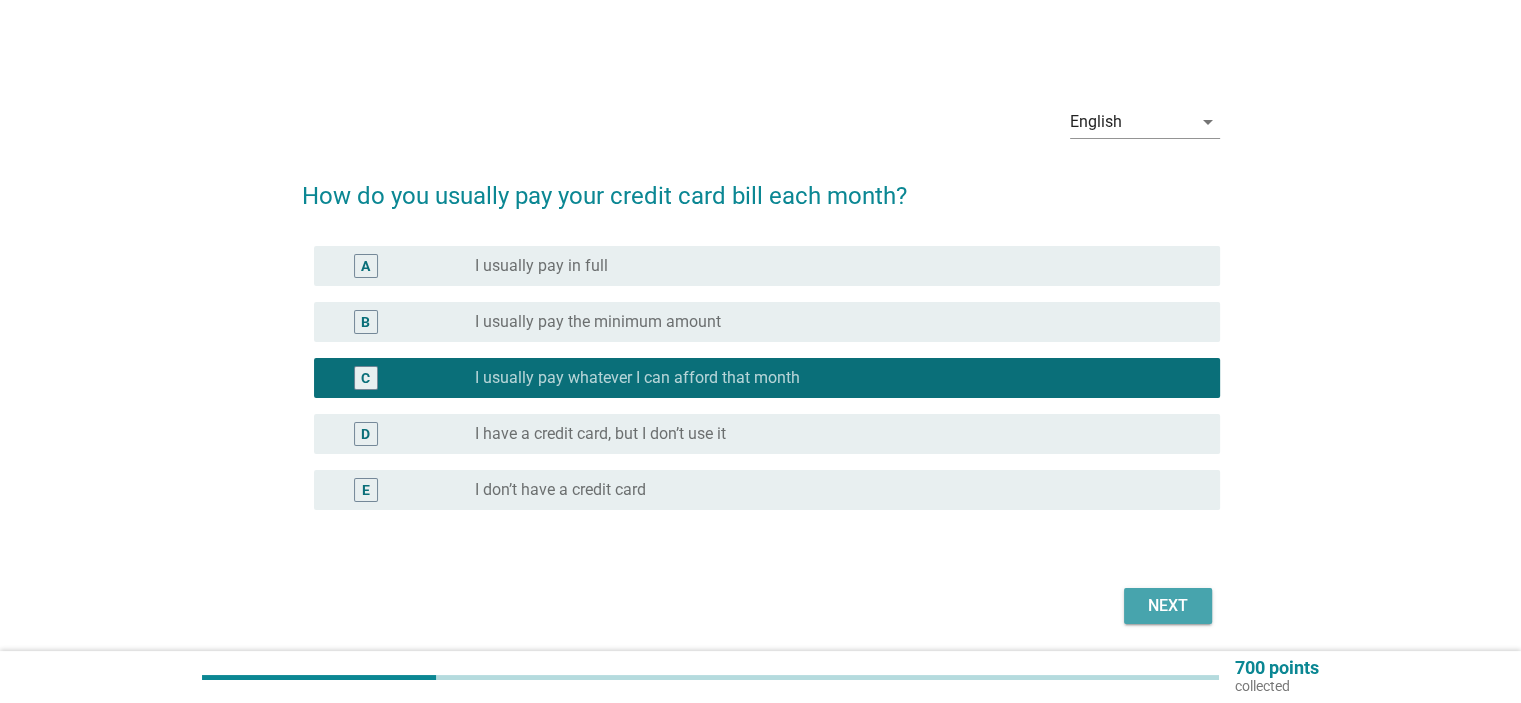 click on "Next" at bounding box center [1168, 606] 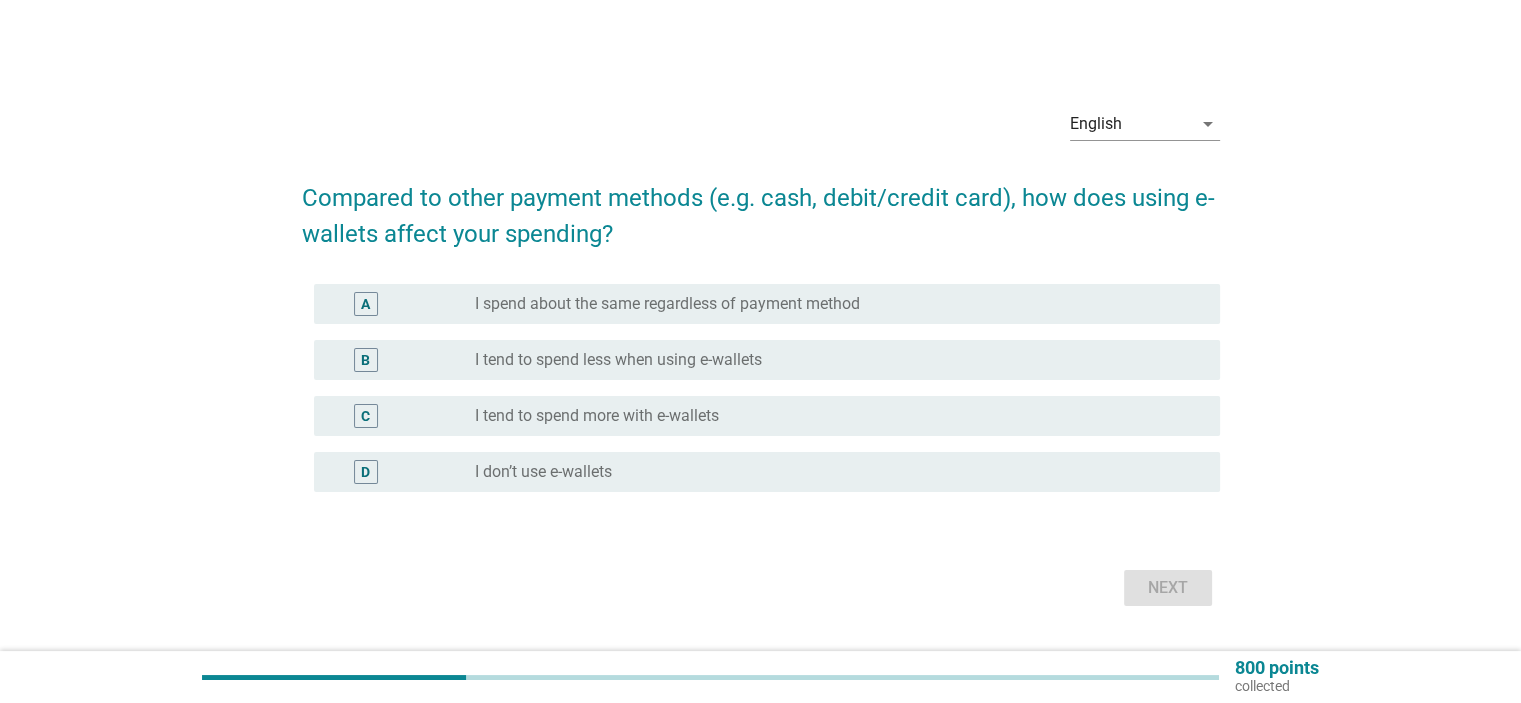 click on "I tend to spend less when using e-wallets" at bounding box center [618, 360] 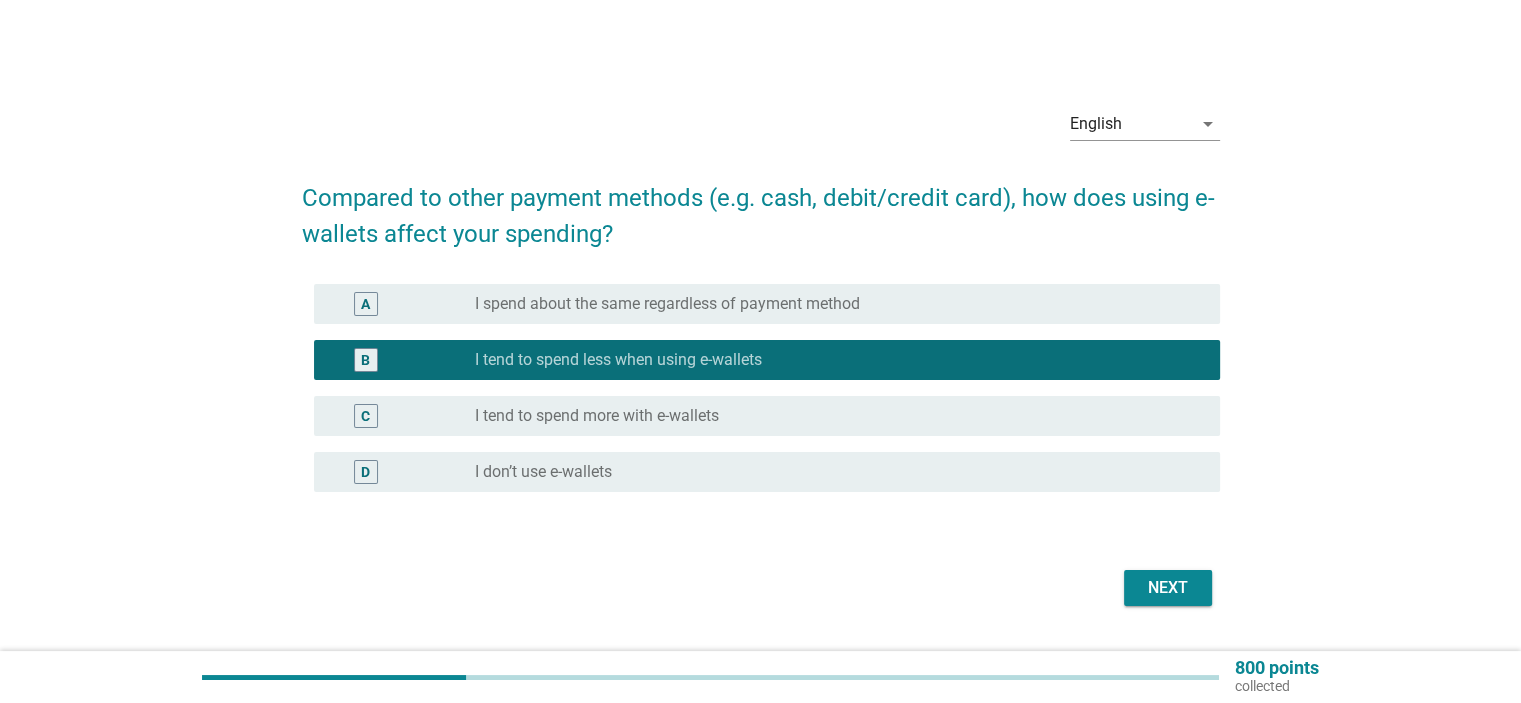 click on "Next" at bounding box center [1168, 588] 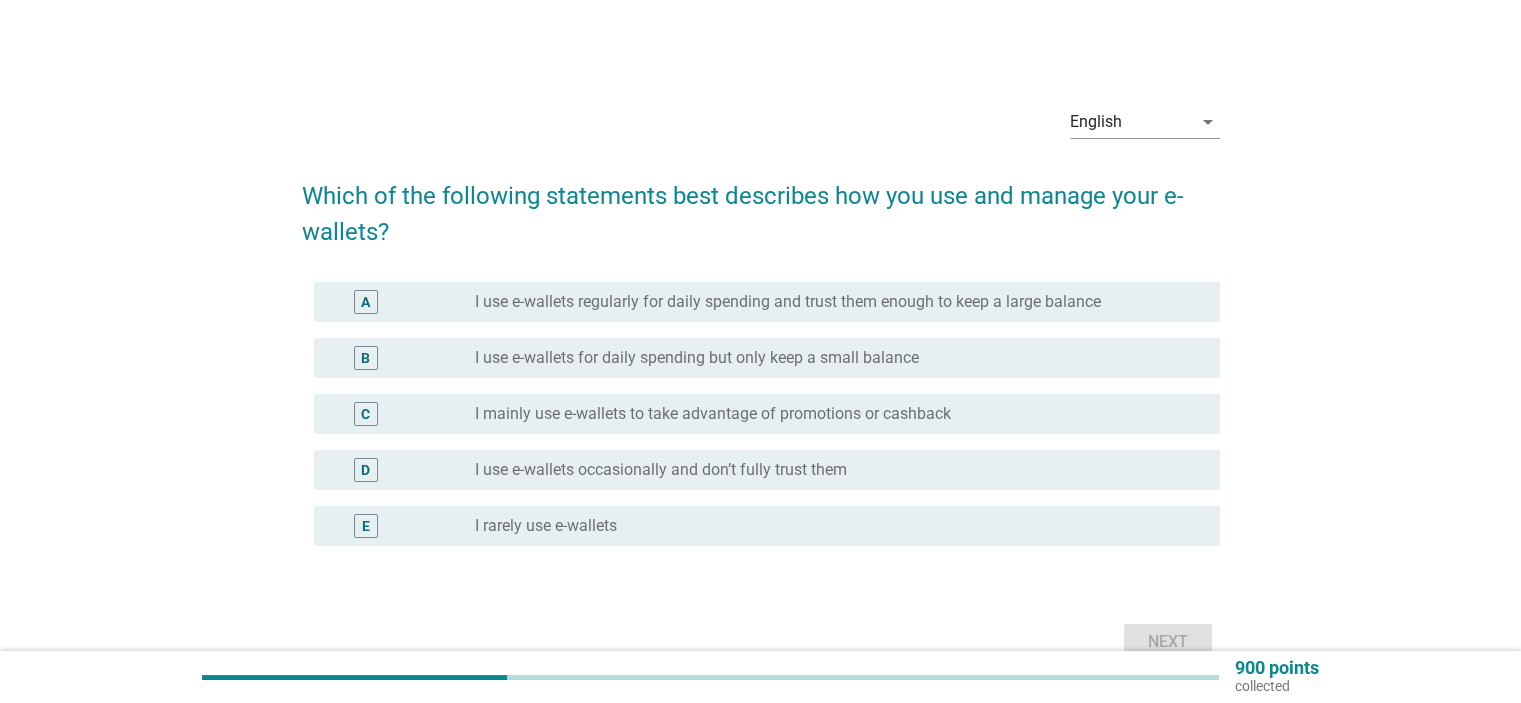 click on "radio_button_unchecked I rarely use e-wallets" at bounding box center [831, 526] 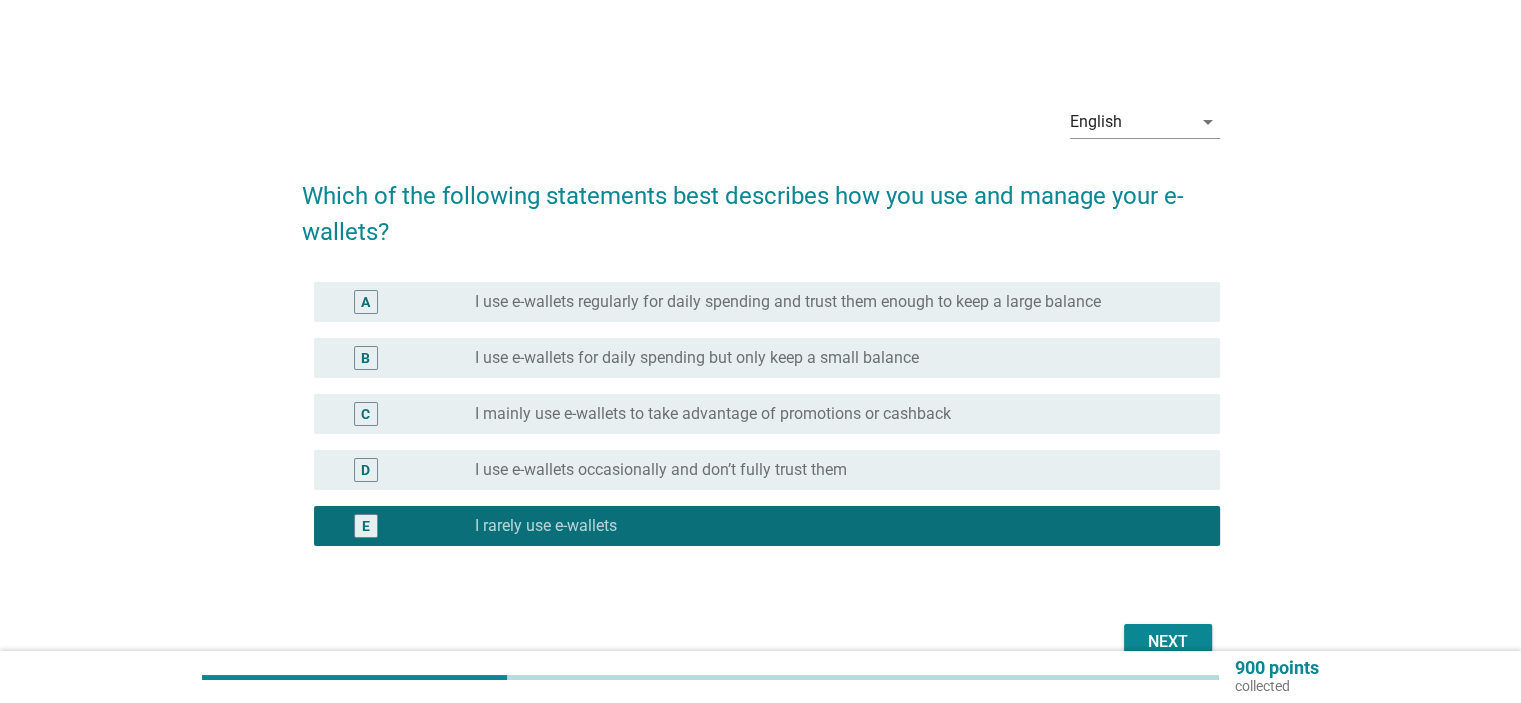 click on "Next" at bounding box center (1168, 642) 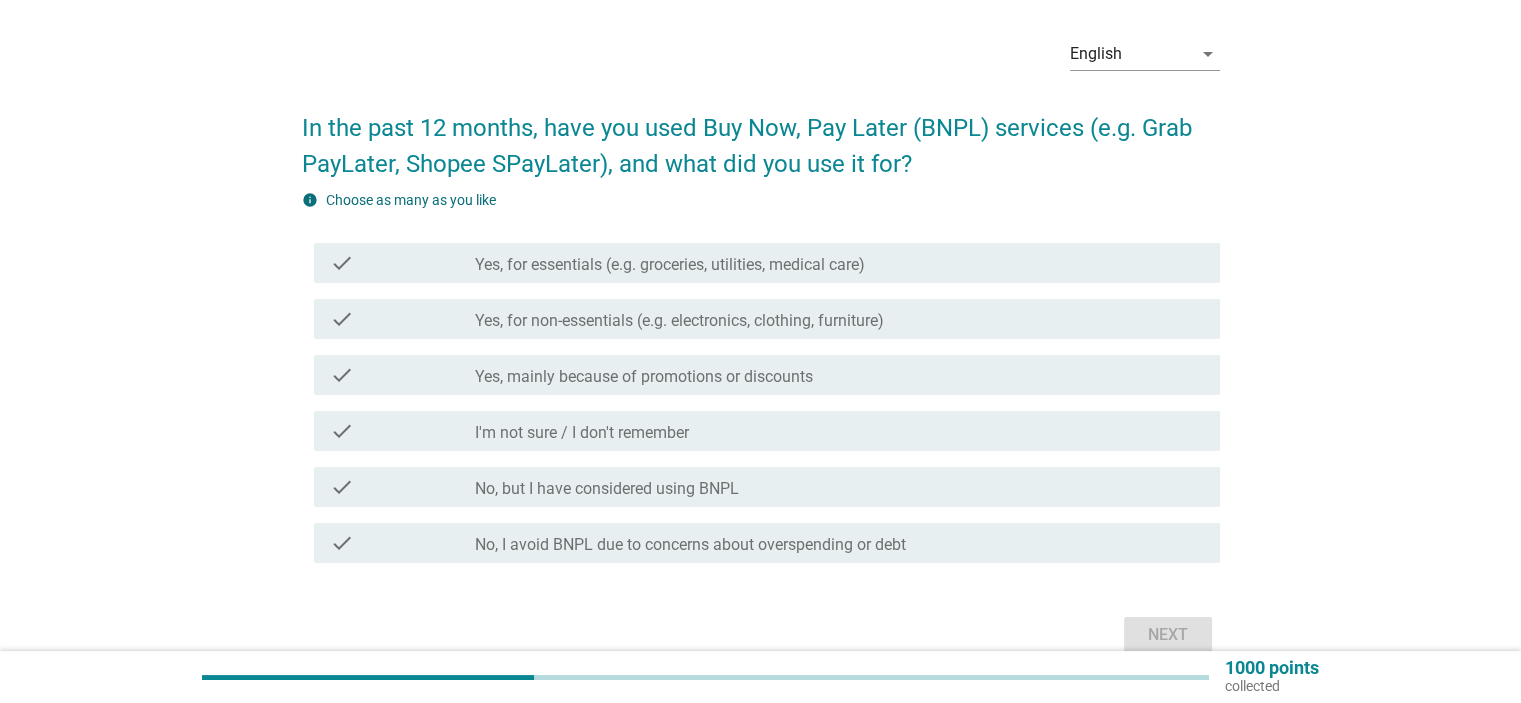 scroll, scrollTop: 100, scrollLeft: 0, axis: vertical 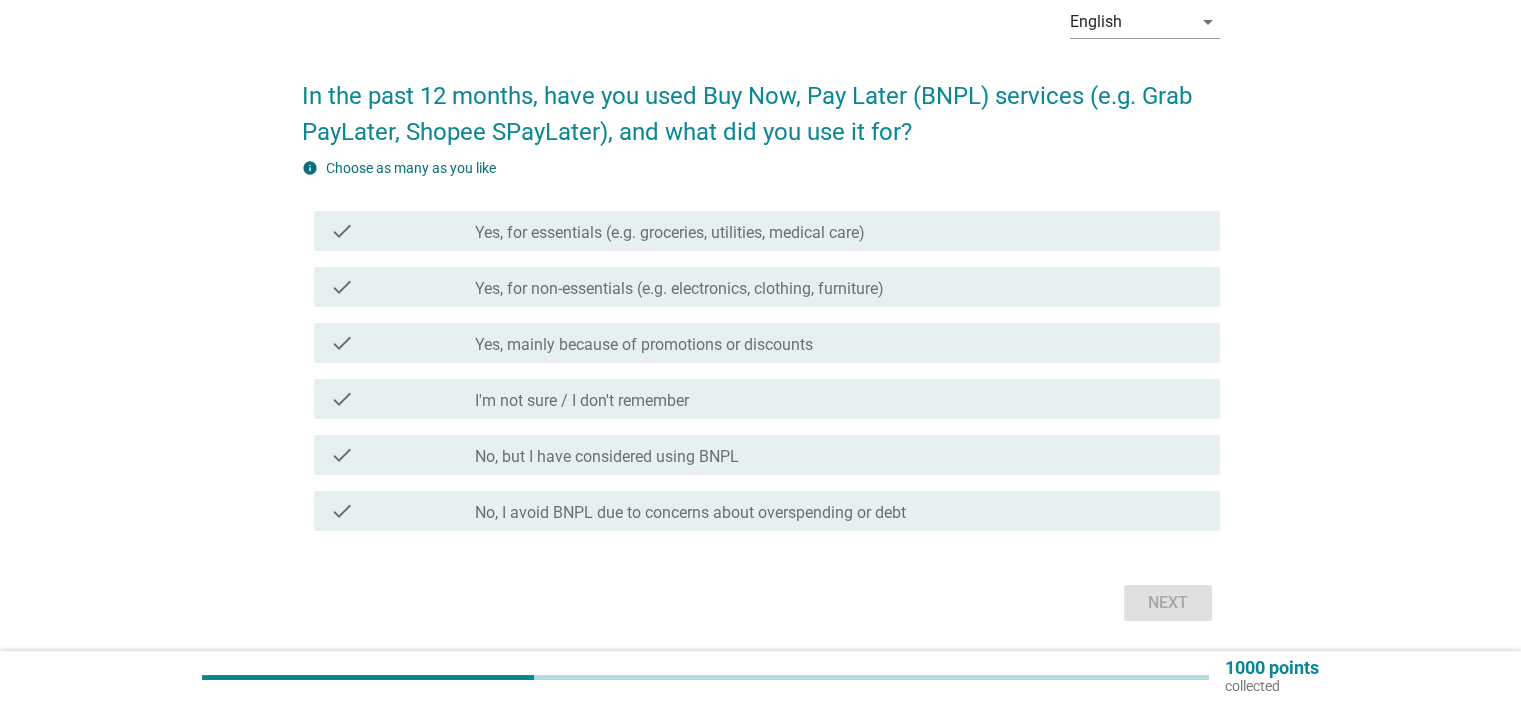 click on "check     check_box_outline_blank No, I avoid BNPL due to concerns about overspending or debt" at bounding box center (767, 511) 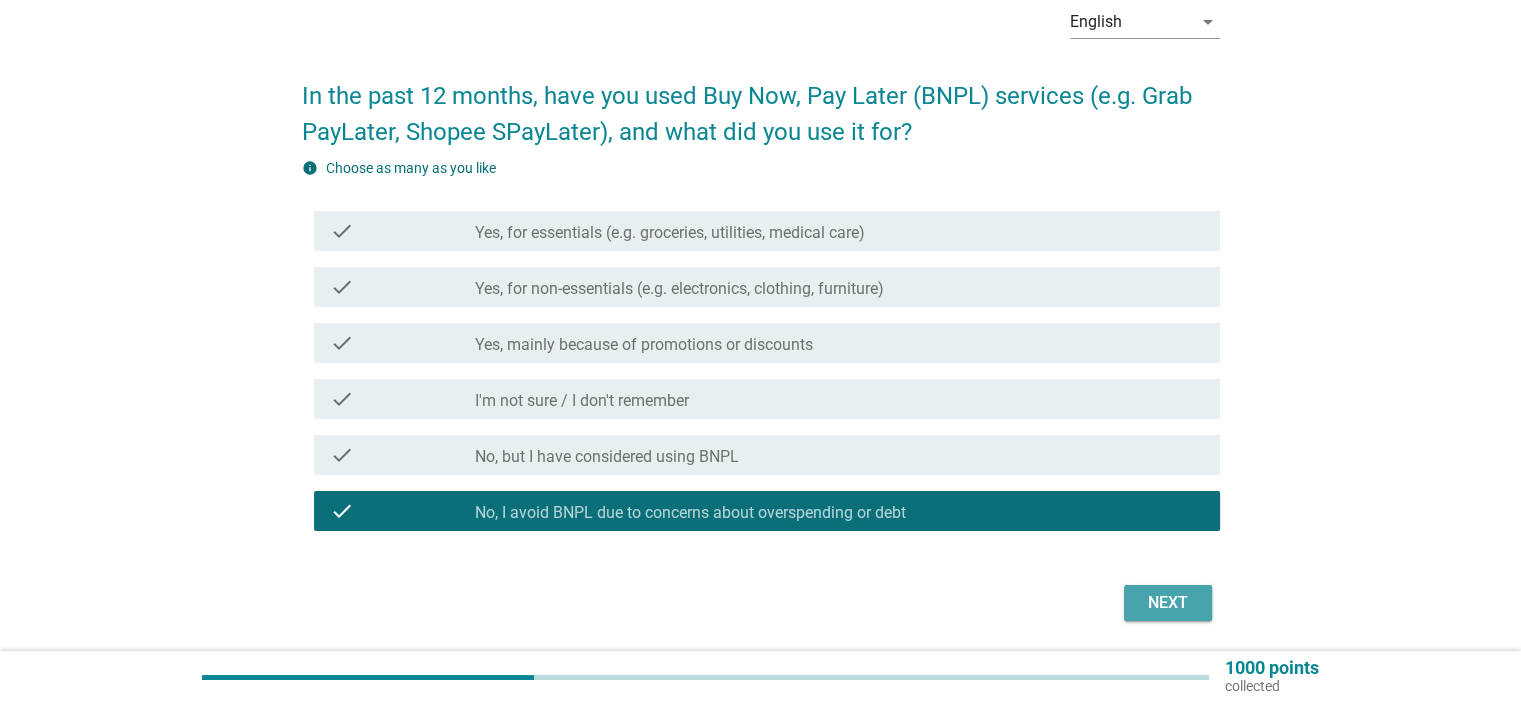 click on "Next" at bounding box center (1168, 603) 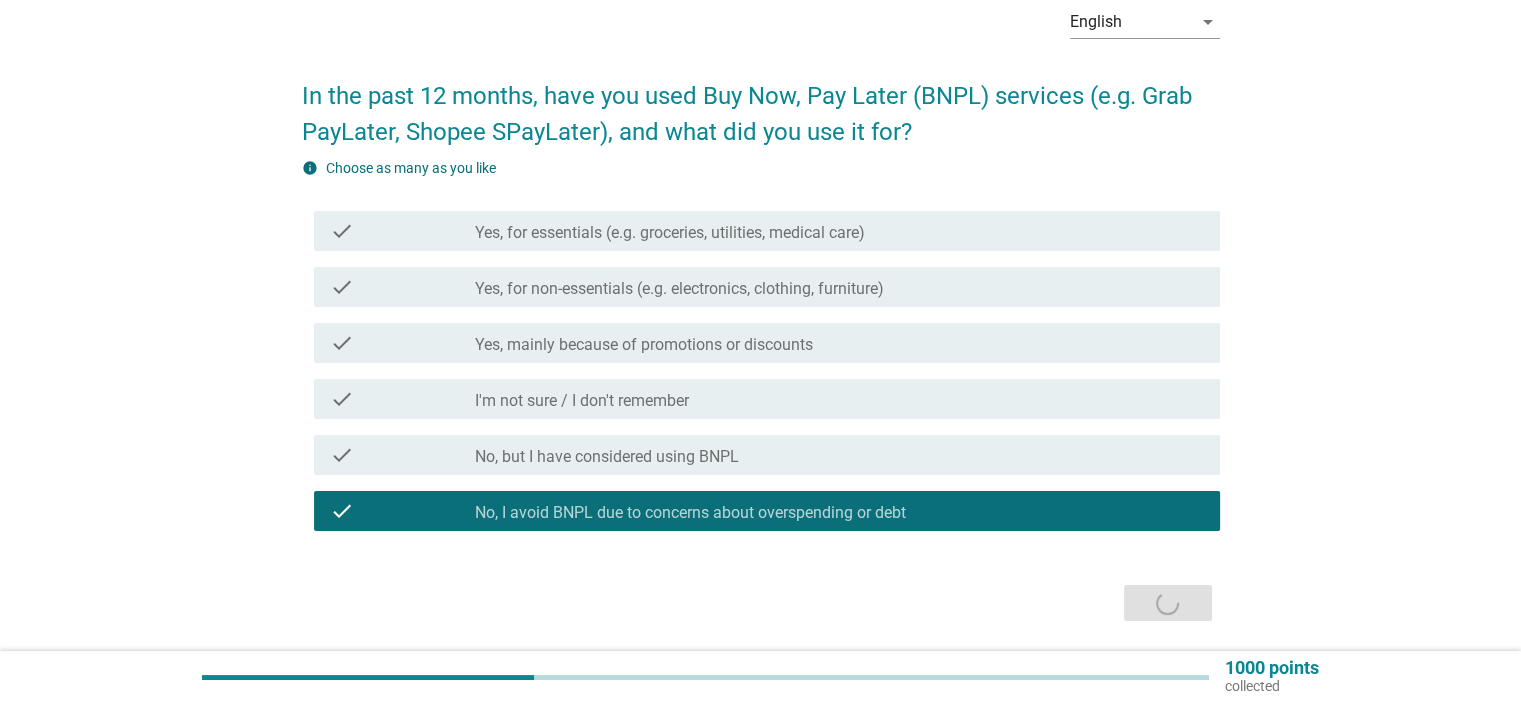 scroll, scrollTop: 0, scrollLeft: 0, axis: both 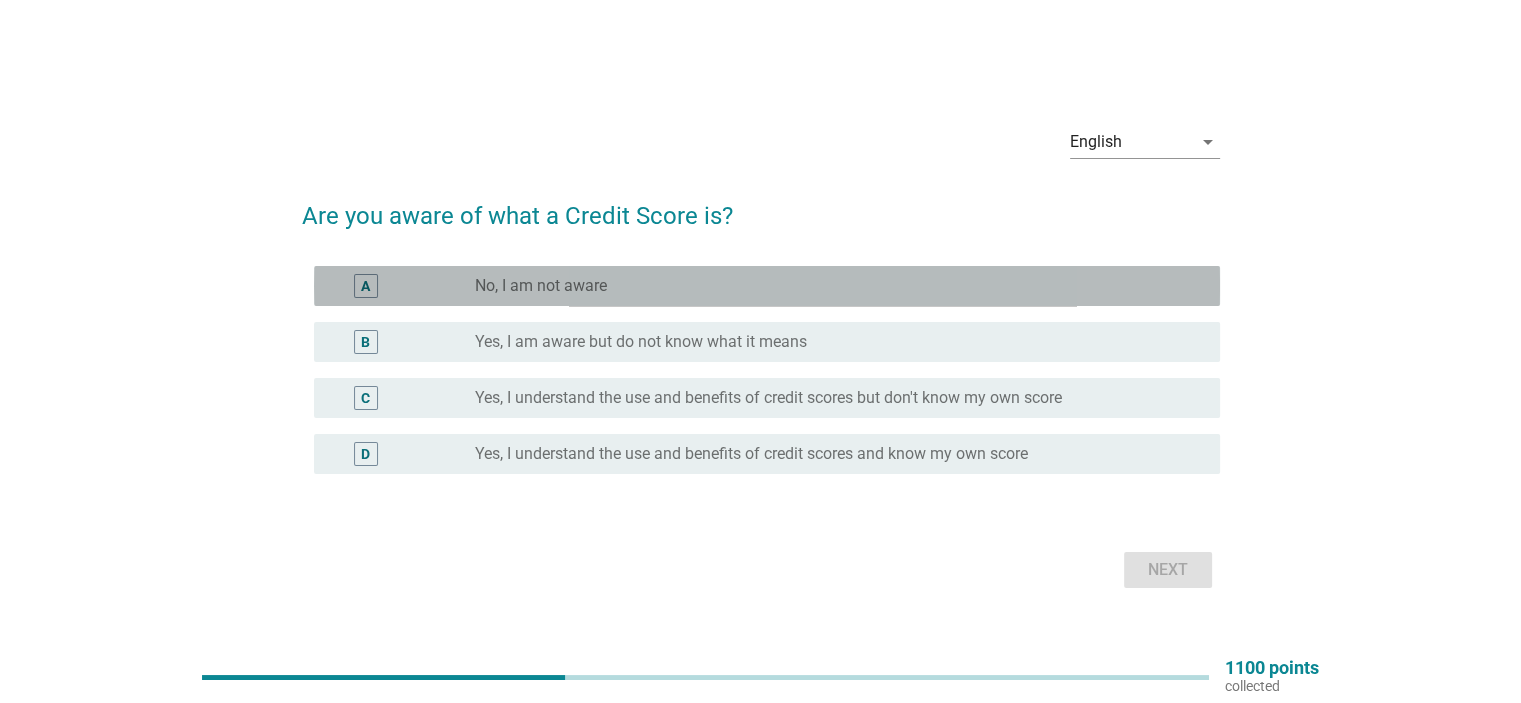 click on "radio_button_unchecked No, I am not aware" at bounding box center (831, 286) 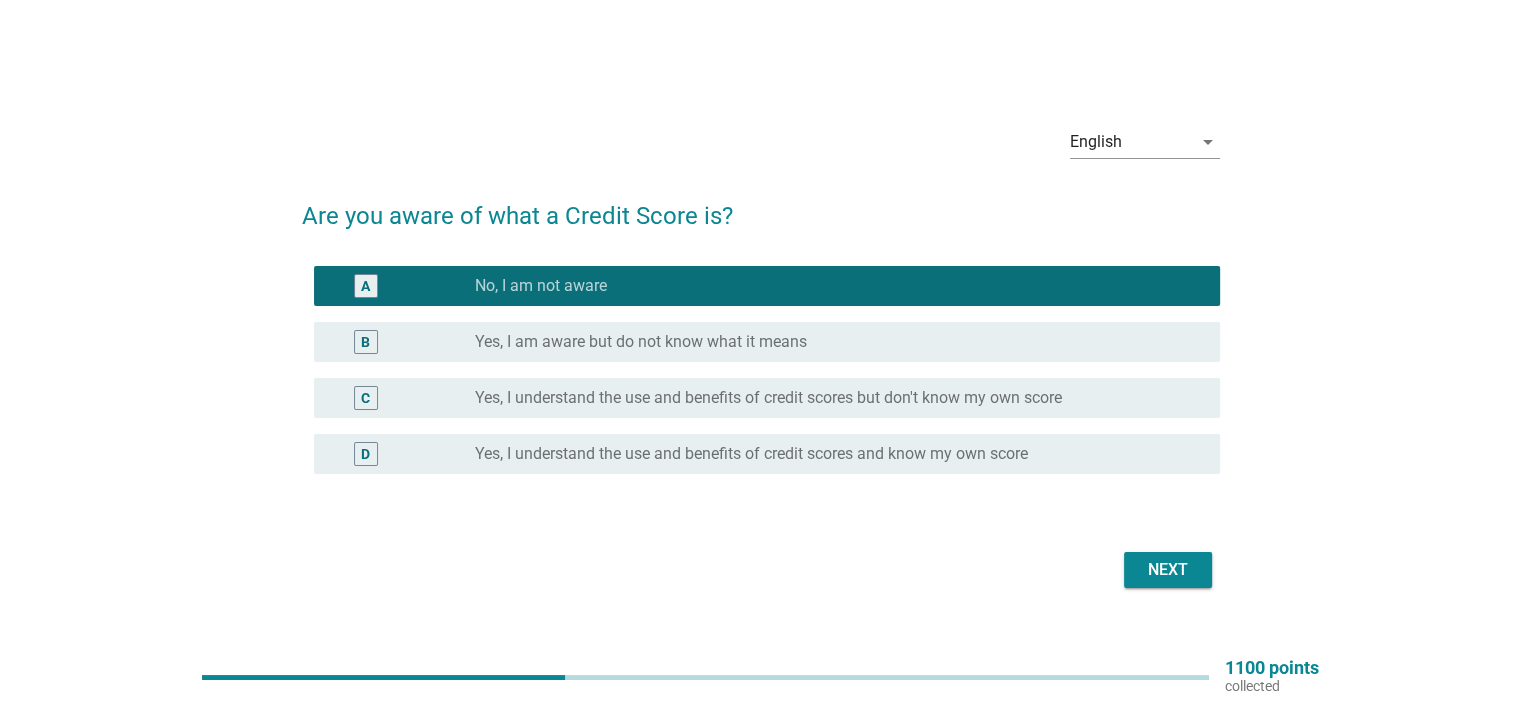 click on "Next" at bounding box center [1168, 570] 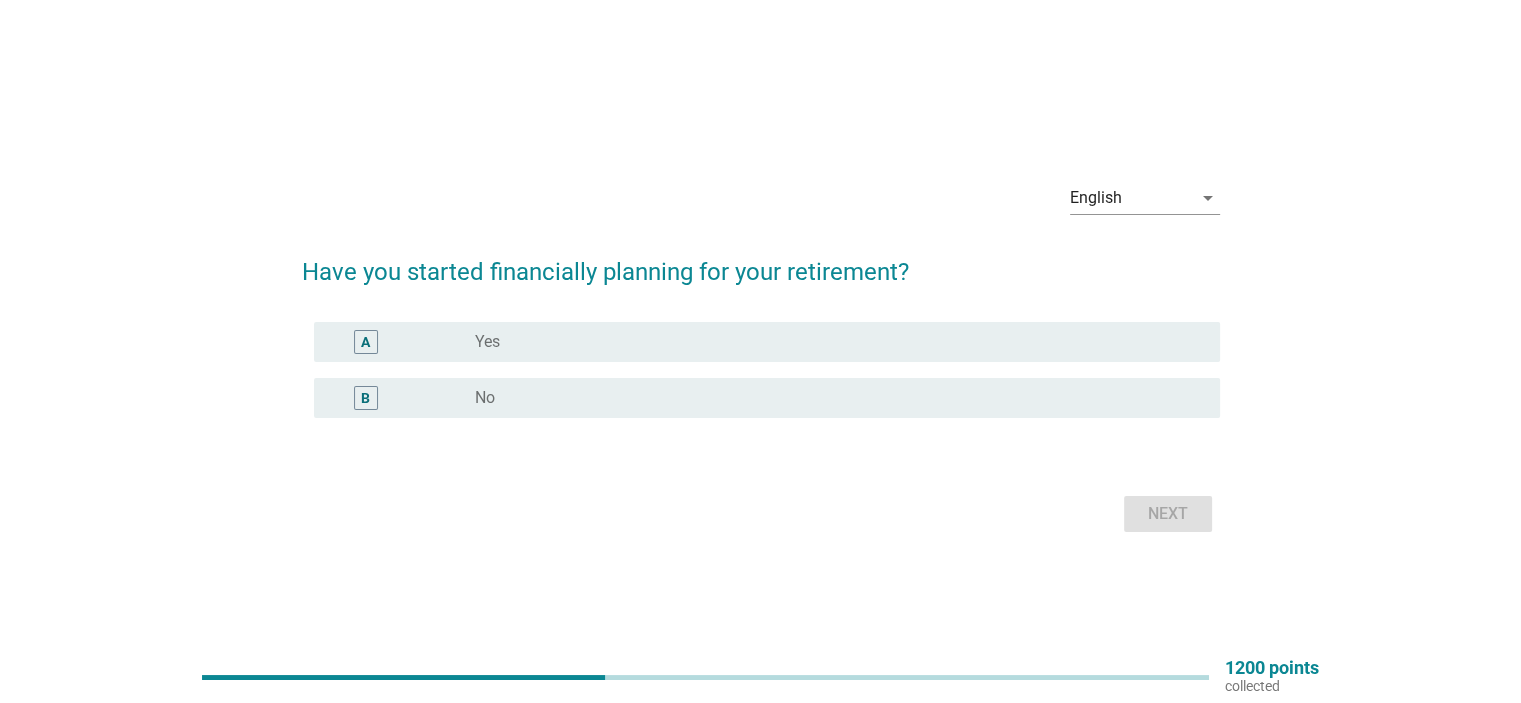 click on "A     radio_button_unchecked Yes" at bounding box center (767, 342) 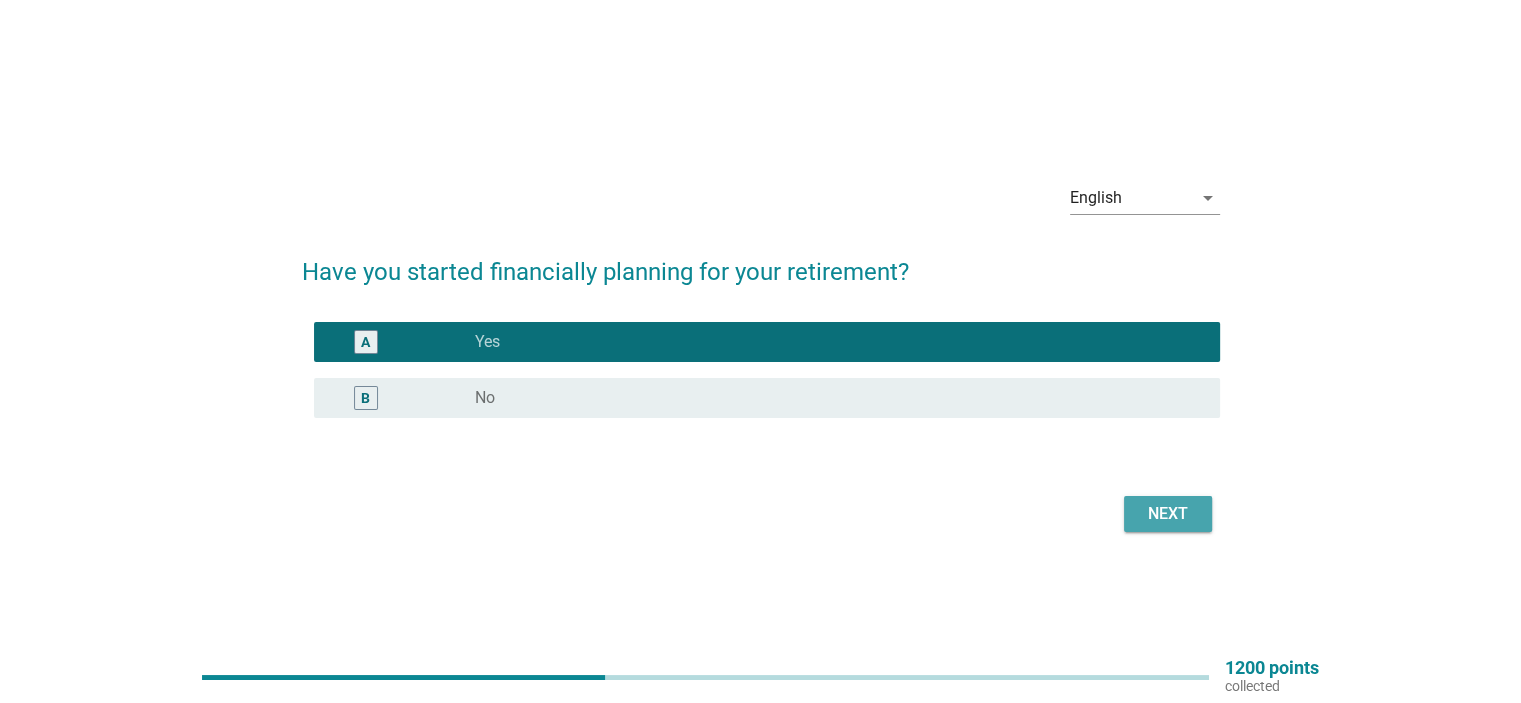 click on "Next" at bounding box center [1168, 514] 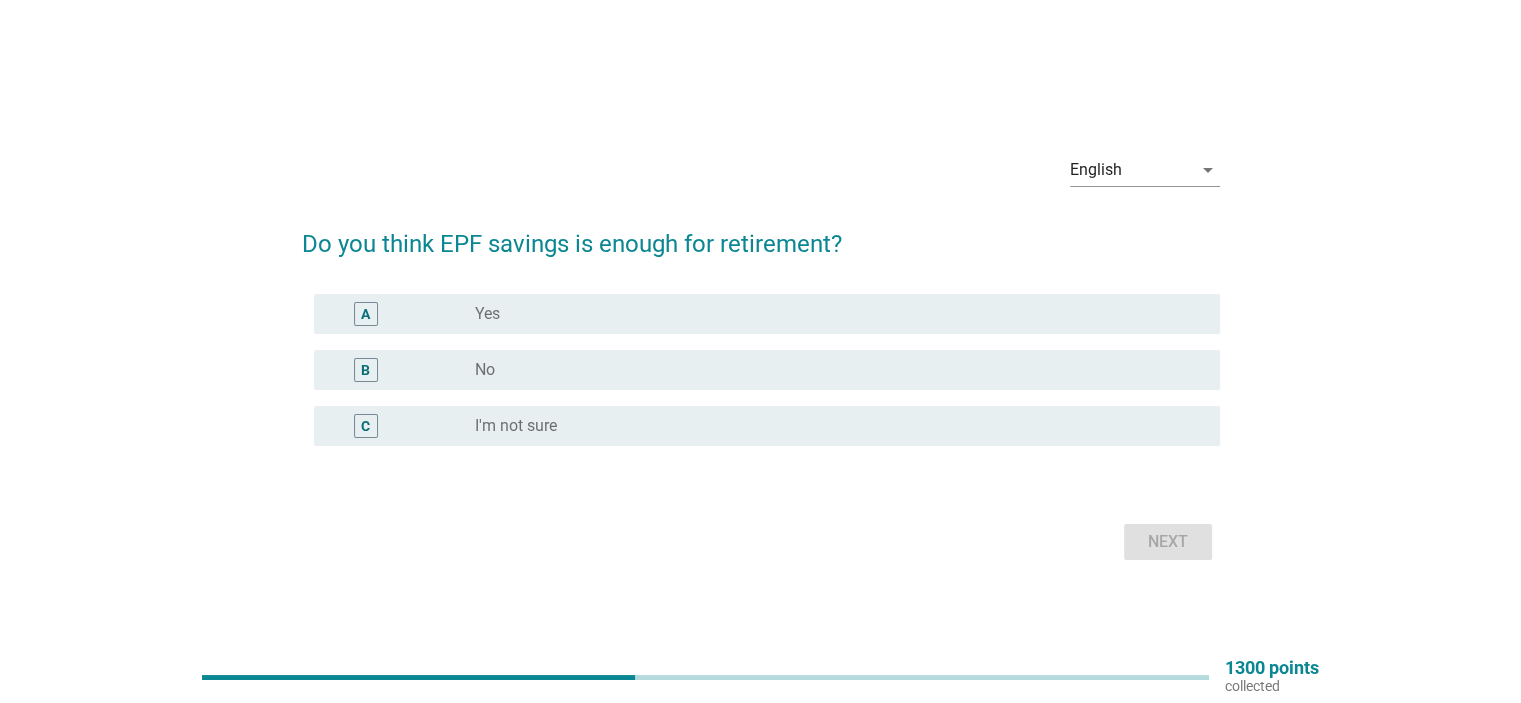 click on "radio_button_unchecked No" at bounding box center [831, 370] 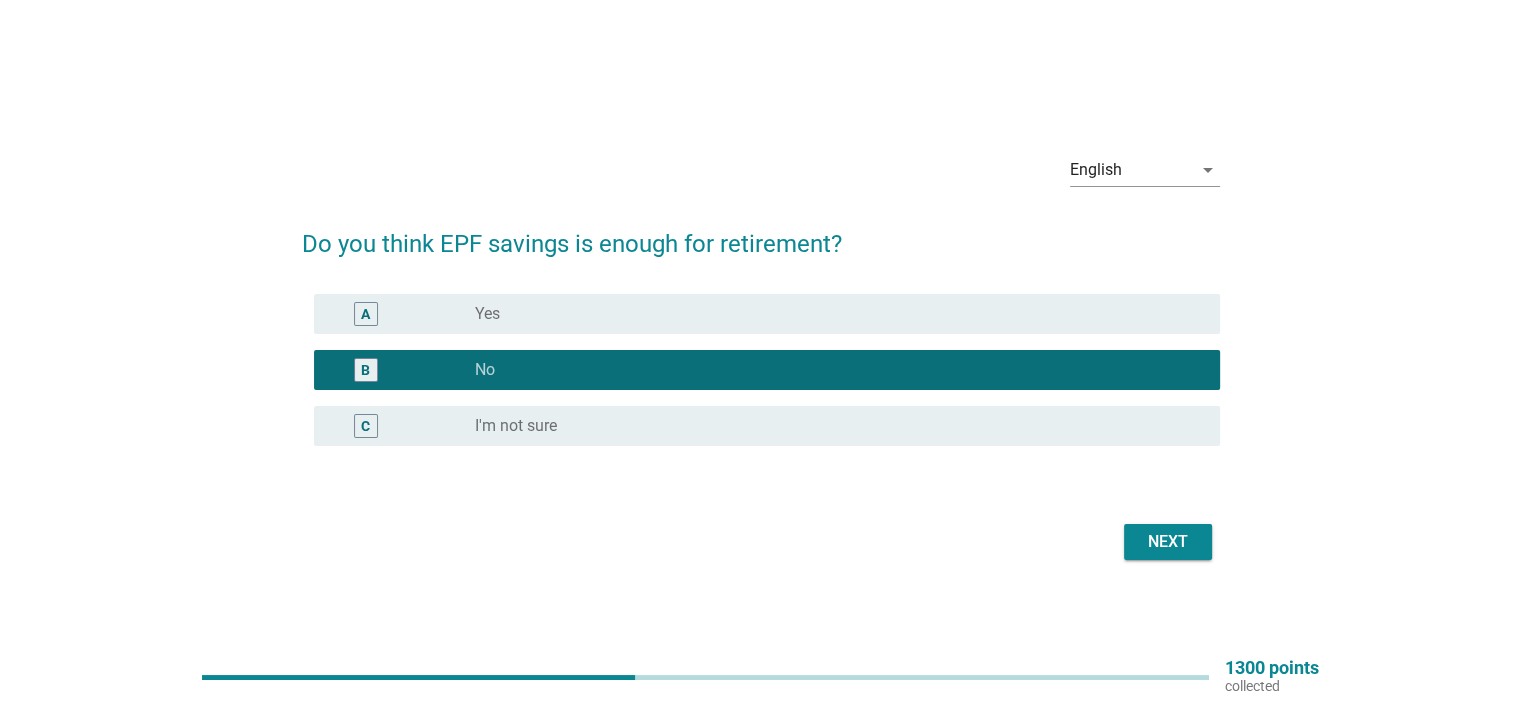 click on "Next" at bounding box center [1168, 542] 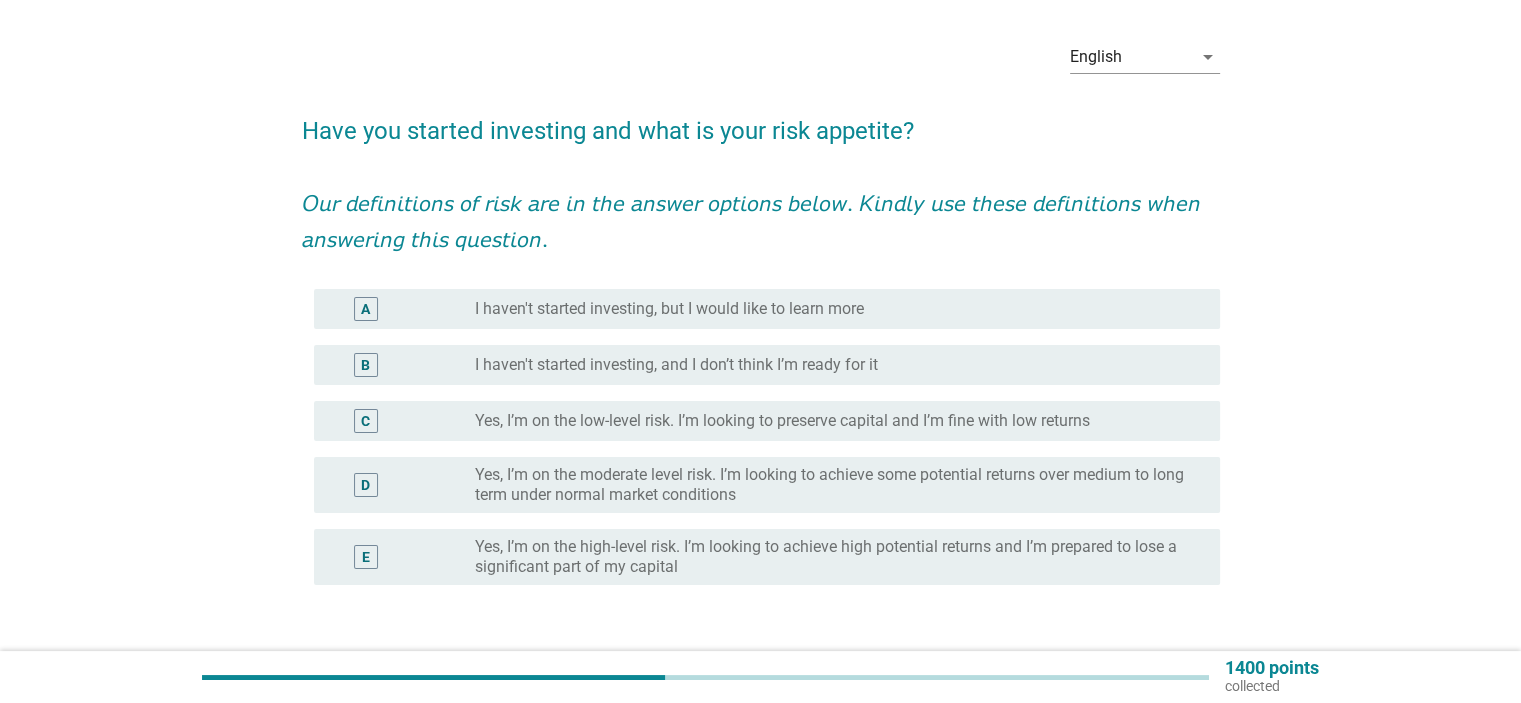 scroll, scrollTop: 100, scrollLeft: 0, axis: vertical 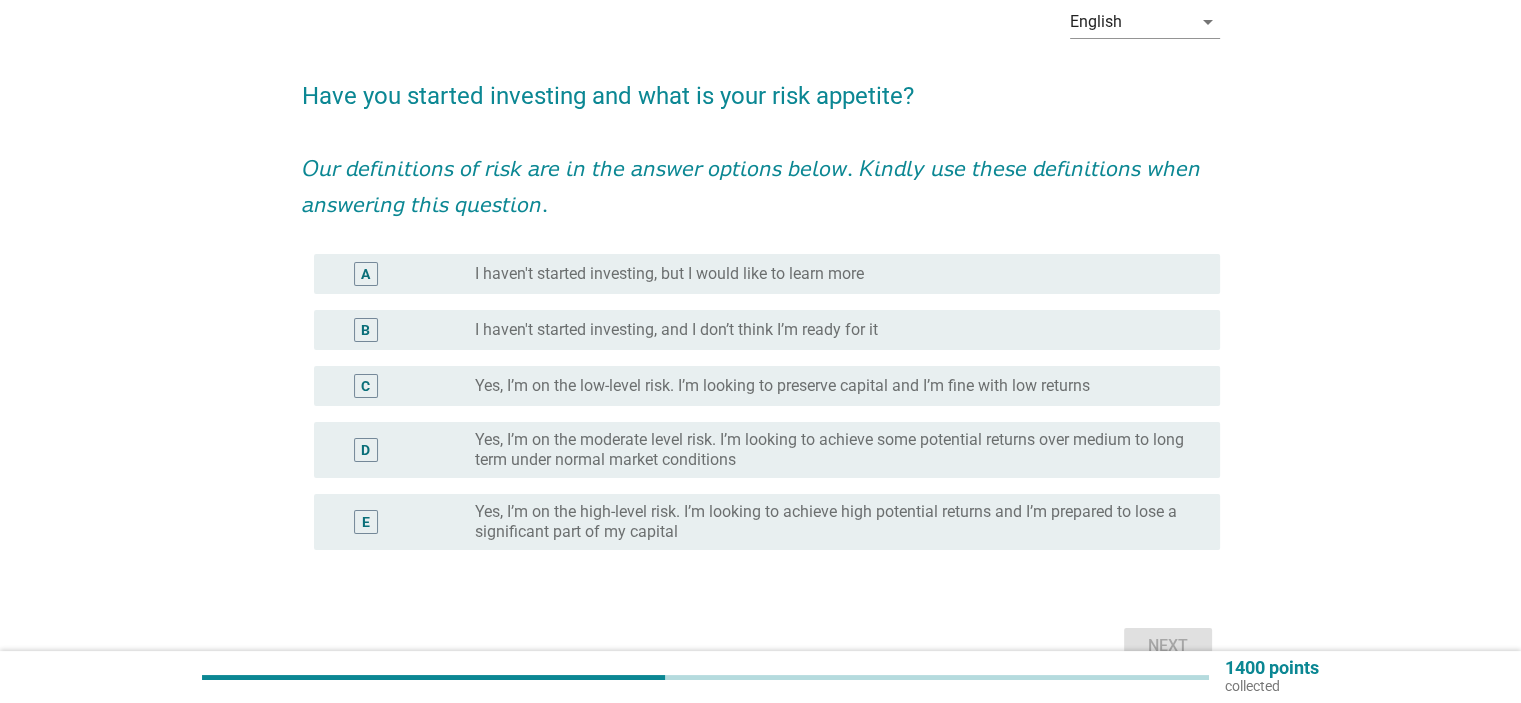 click on "Yes, I’m on the moderate level risk. I’m looking to achieve some potential returns over medium to long term under normal market conditions" at bounding box center [831, 450] 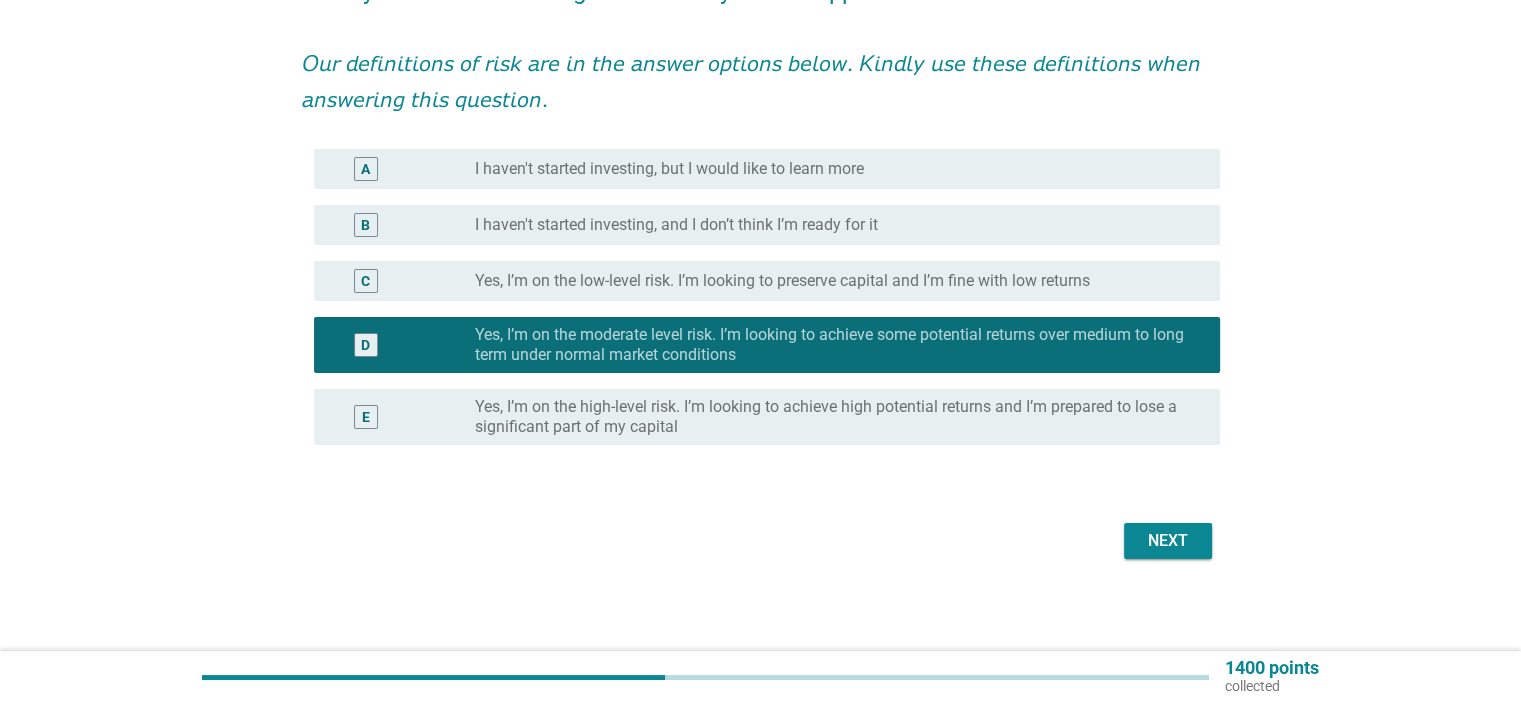 scroll, scrollTop: 208, scrollLeft: 0, axis: vertical 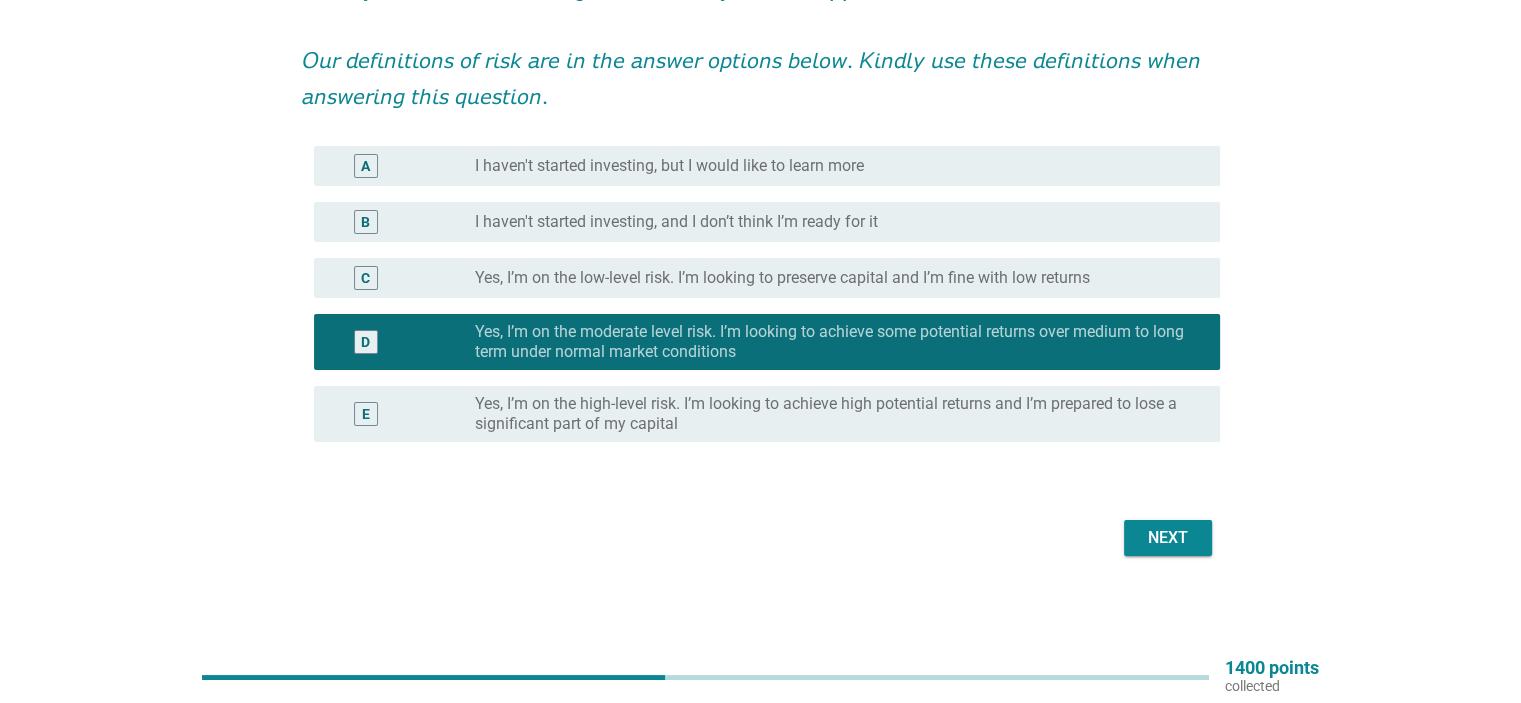 click on "Next" at bounding box center [1168, 538] 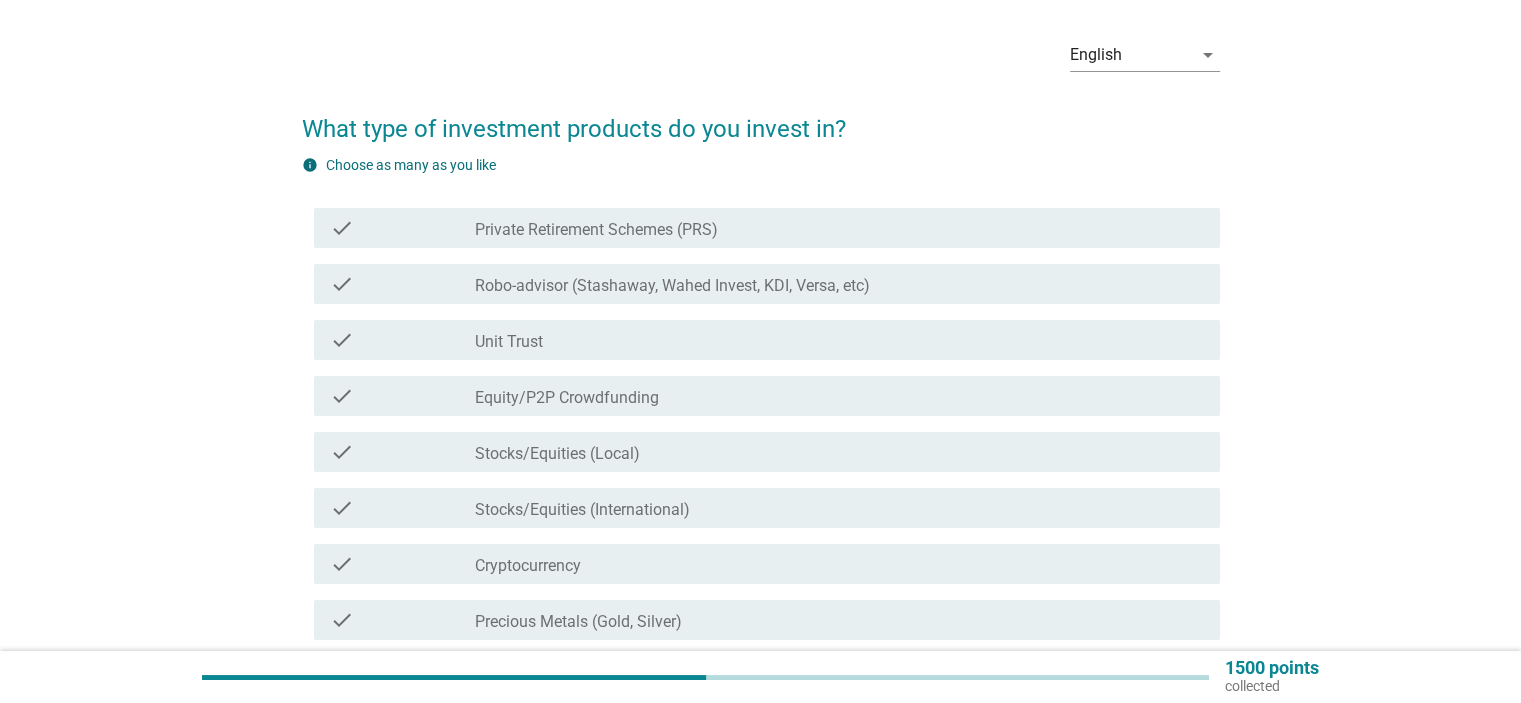 scroll, scrollTop: 100, scrollLeft: 0, axis: vertical 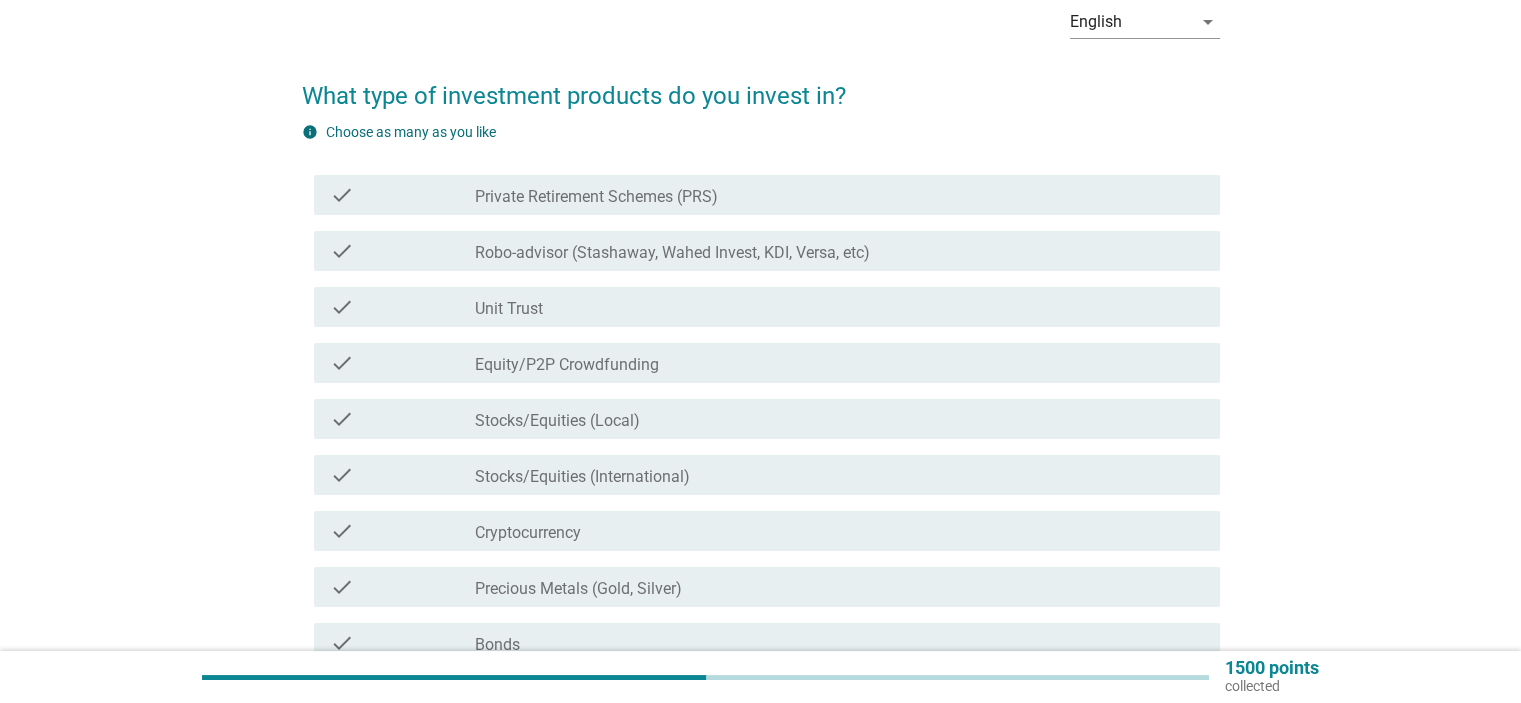 click on "Robo-advisor (Stashaway, Wahed Invest, KDI, Versa, etc)" at bounding box center [672, 253] 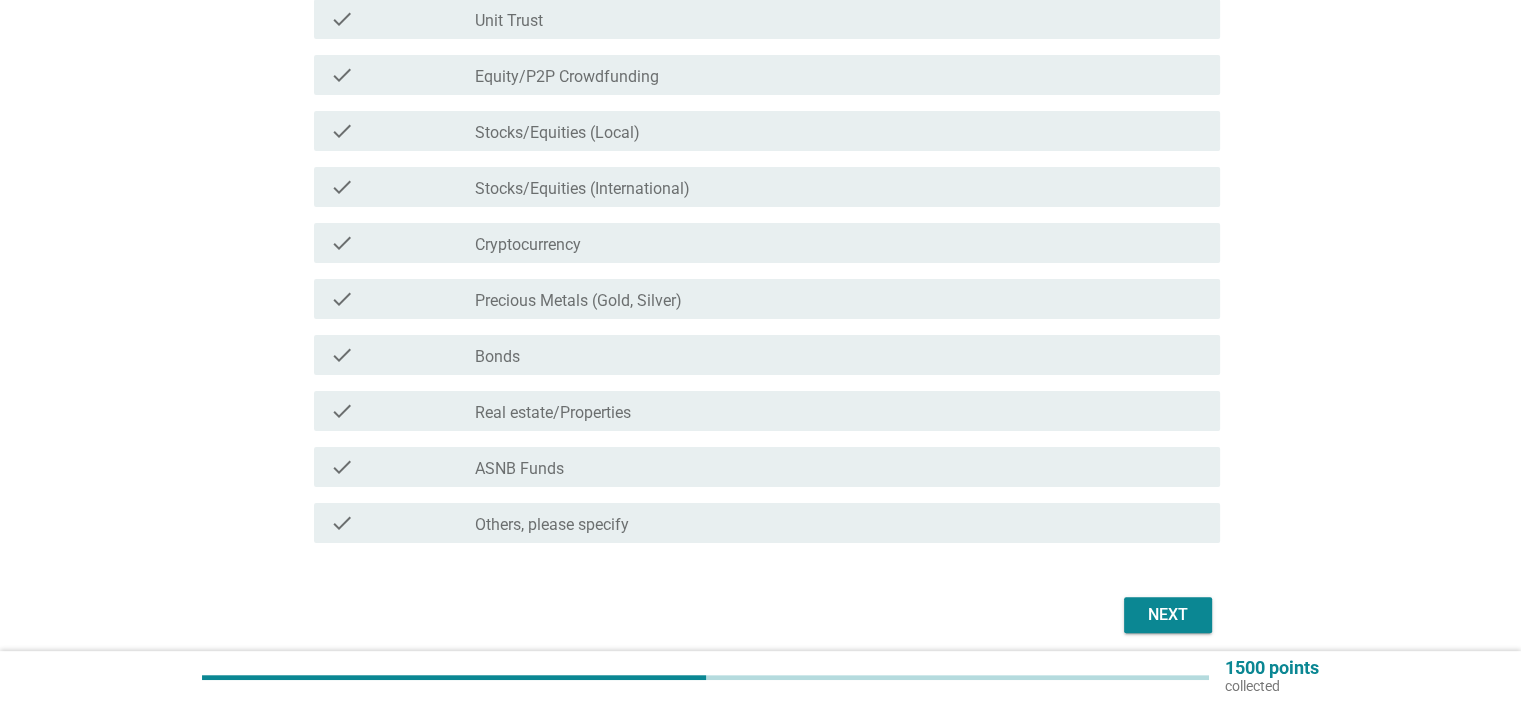 scroll, scrollTop: 400, scrollLeft: 0, axis: vertical 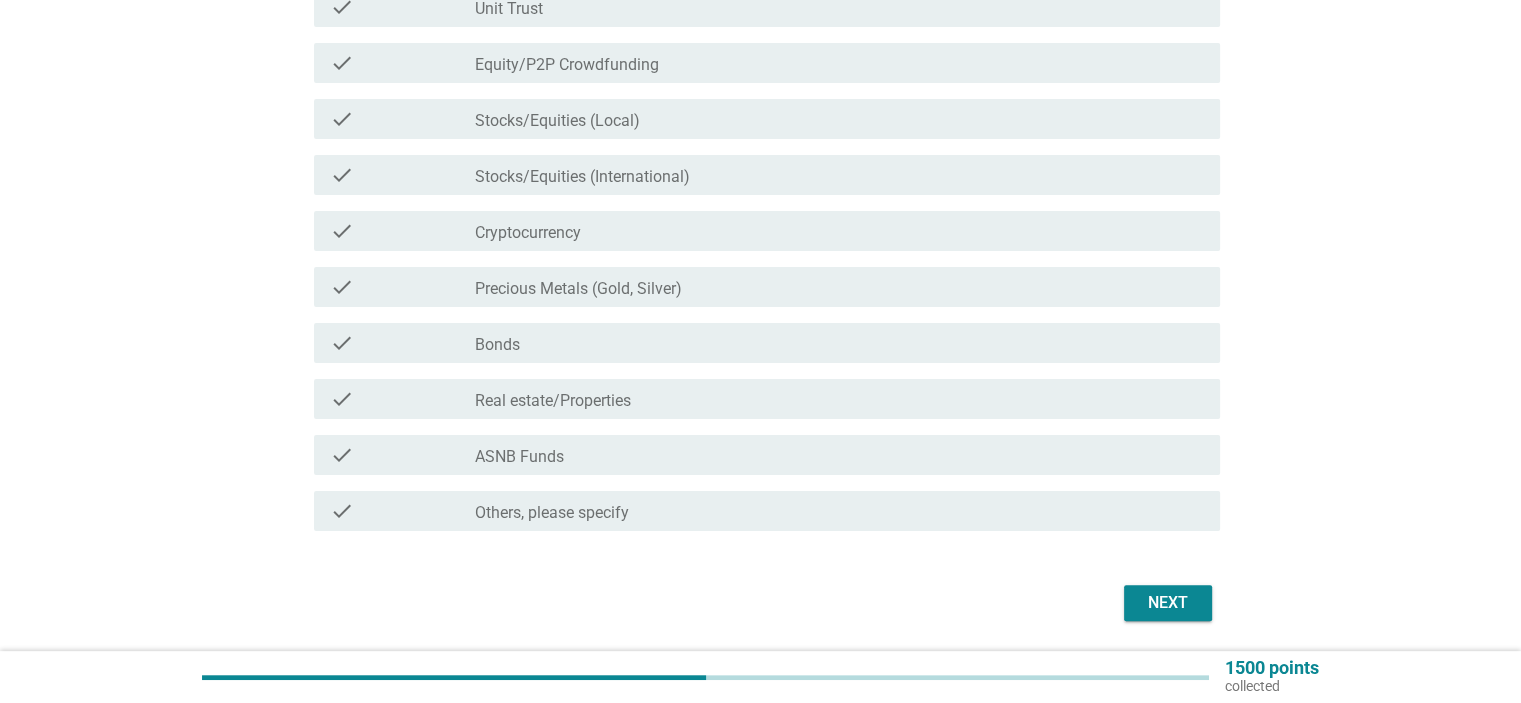 click on "Next" at bounding box center [1168, 603] 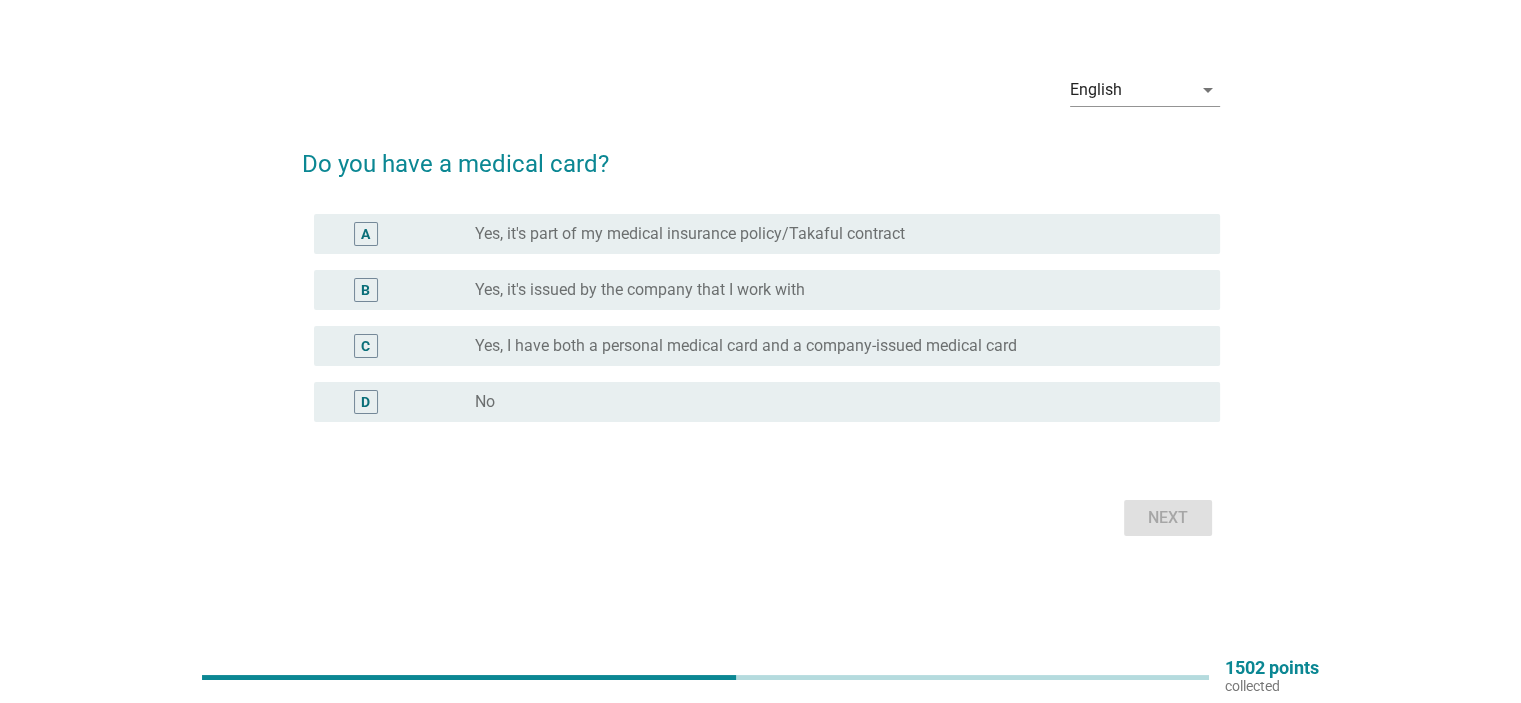 scroll, scrollTop: 0, scrollLeft: 0, axis: both 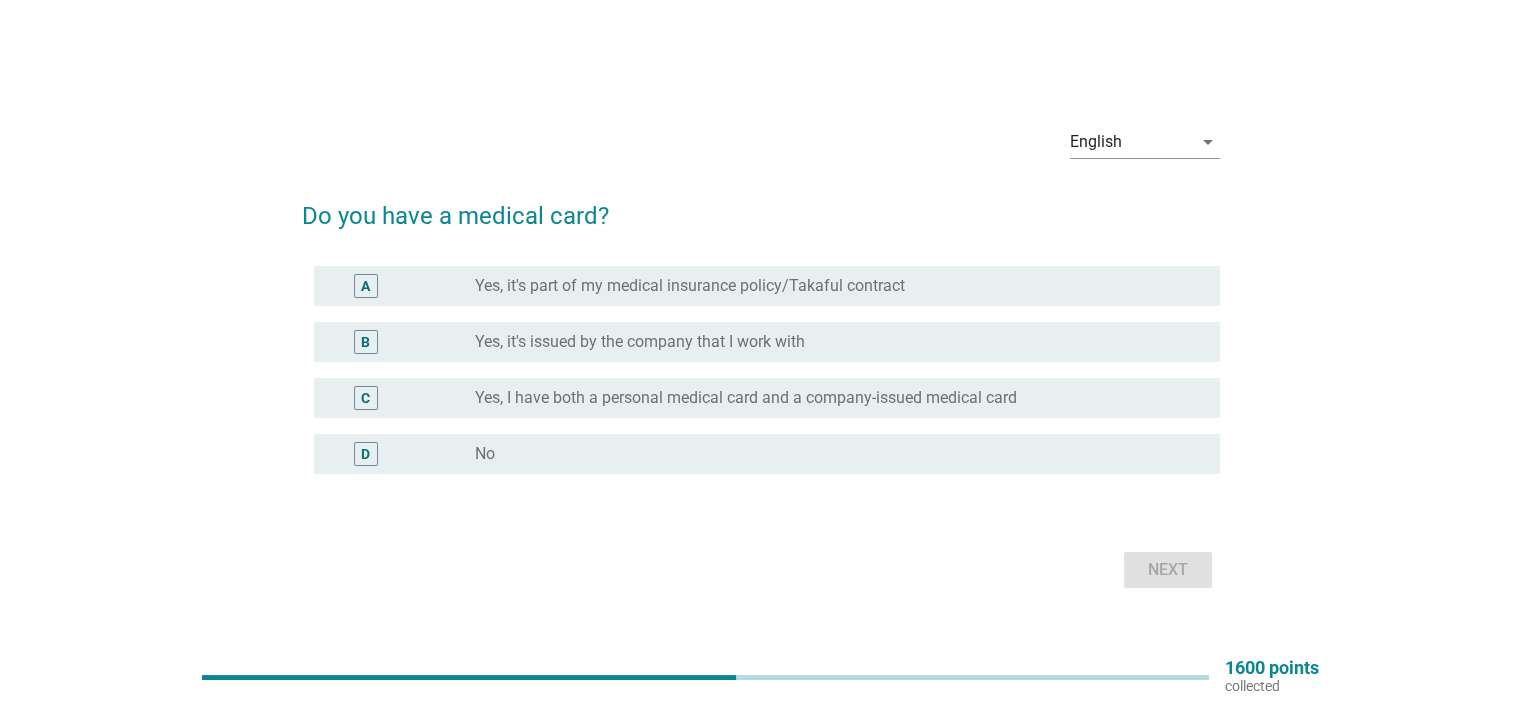 click on "Yes, it's part of my medical insurance policy/Takaful contract" at bounding box center (690, 286) 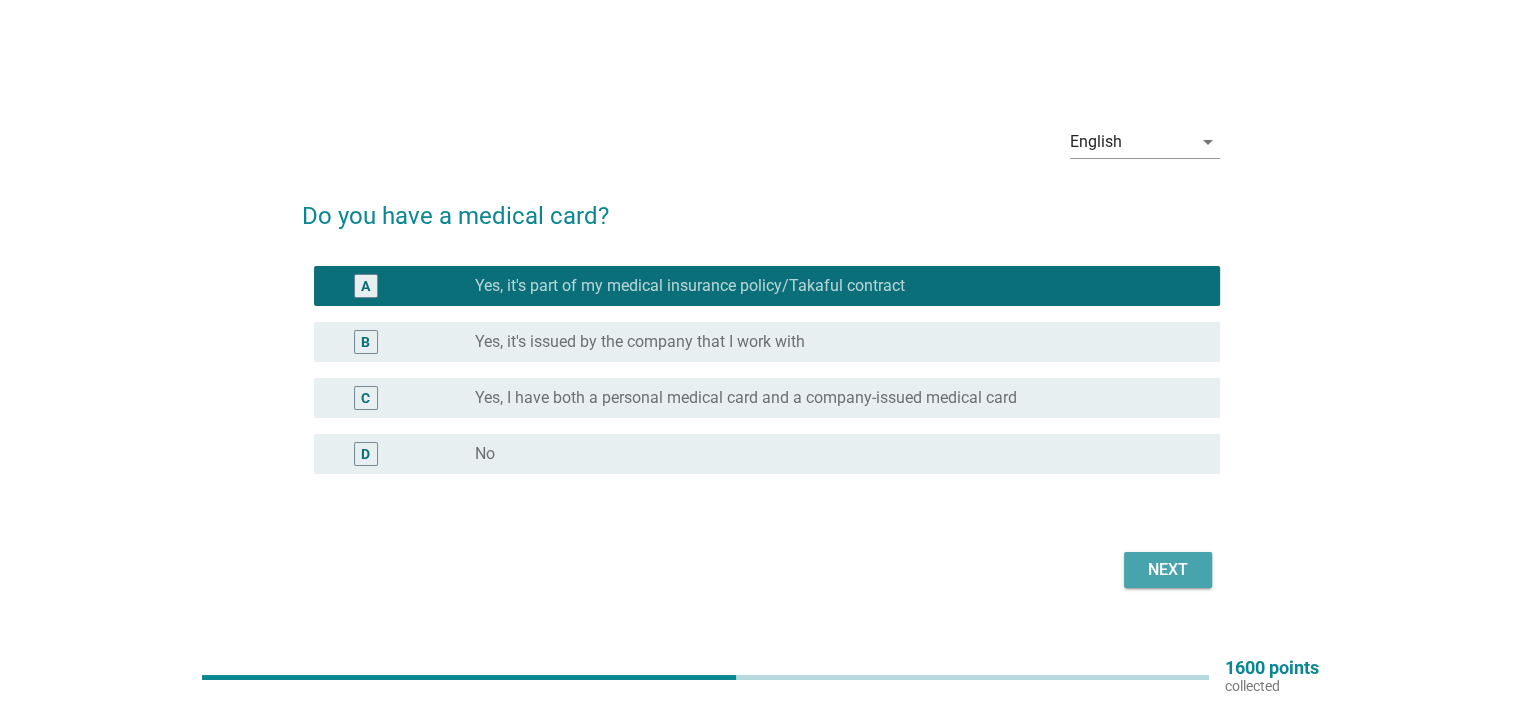 click on "Next" at bounding box center [1168, 570] 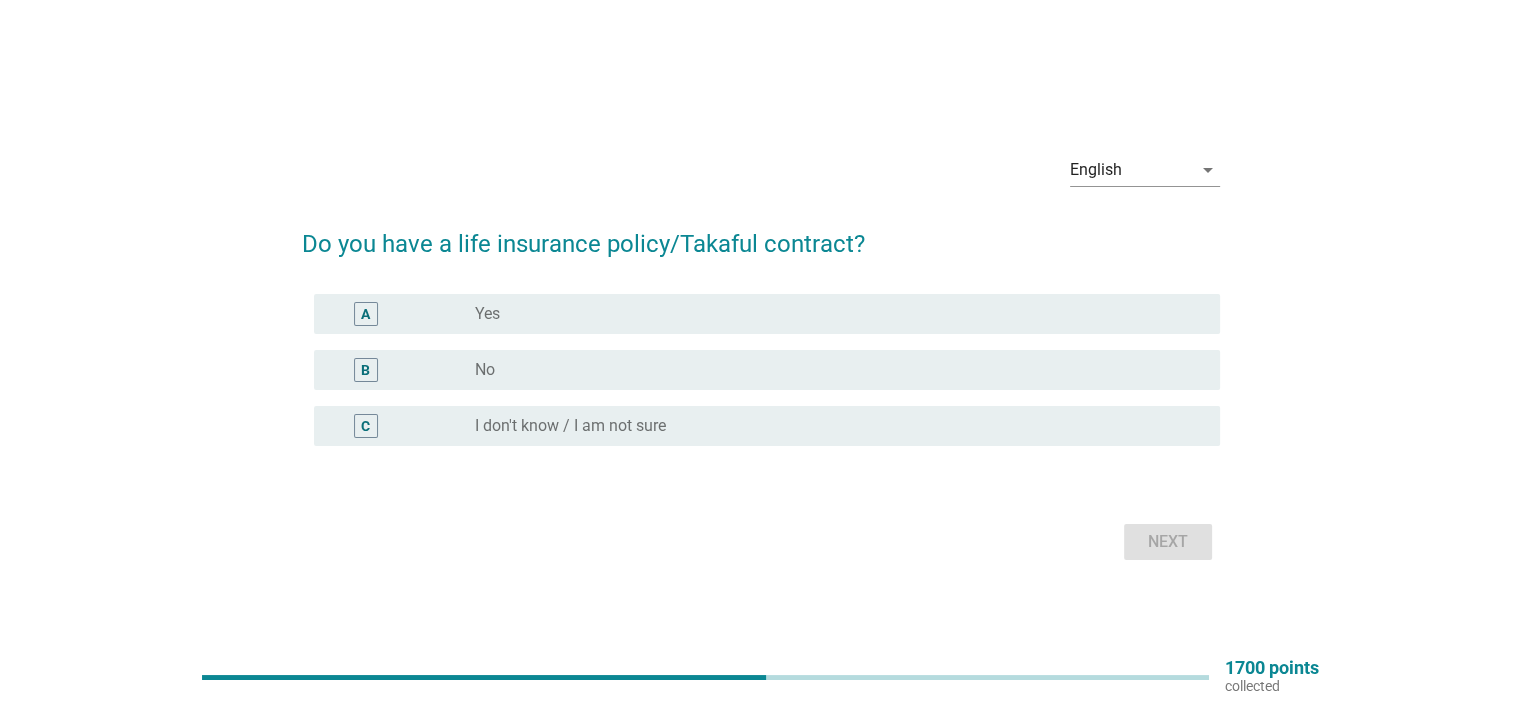 click on "radio_button_unchecked Yes" at bounding box center (831, 314) 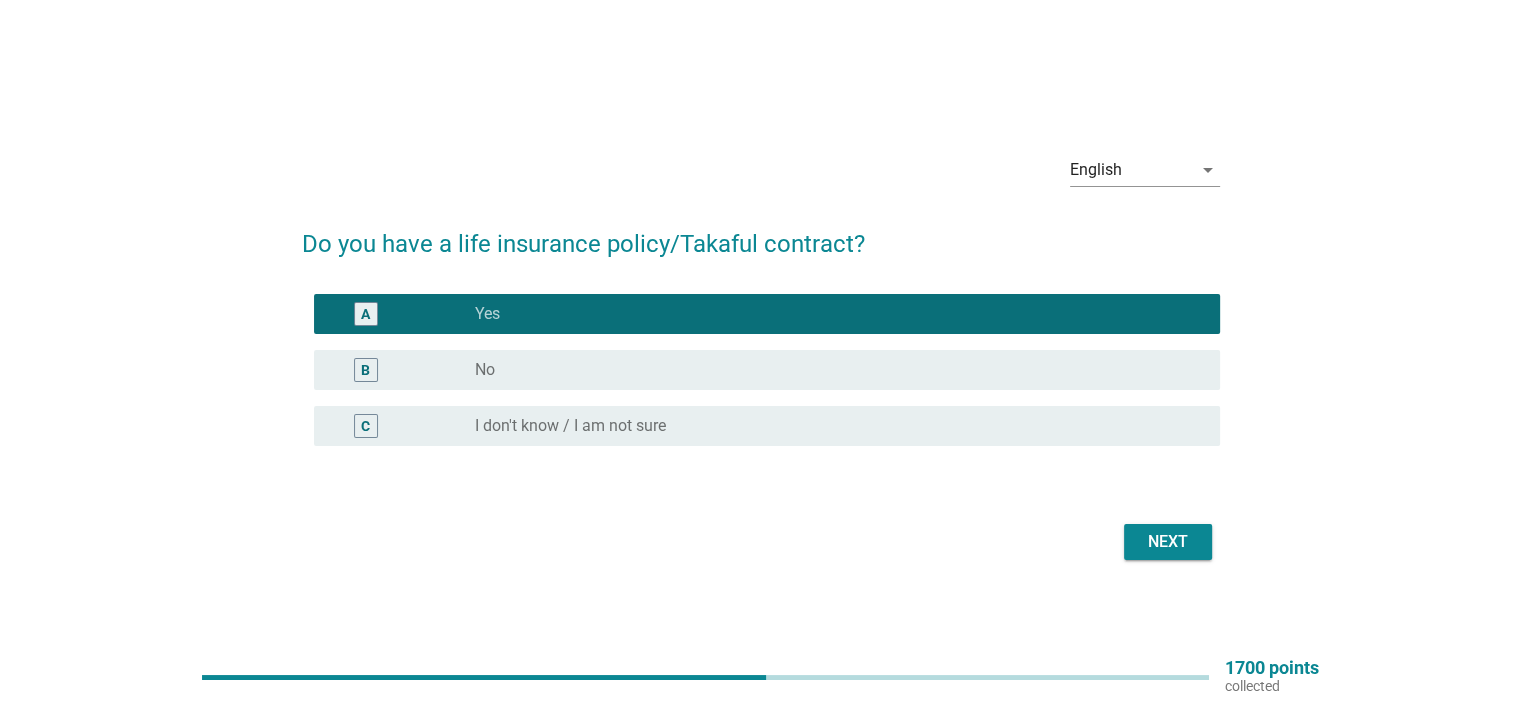click on "Next" at bounding box center [1168, 542] 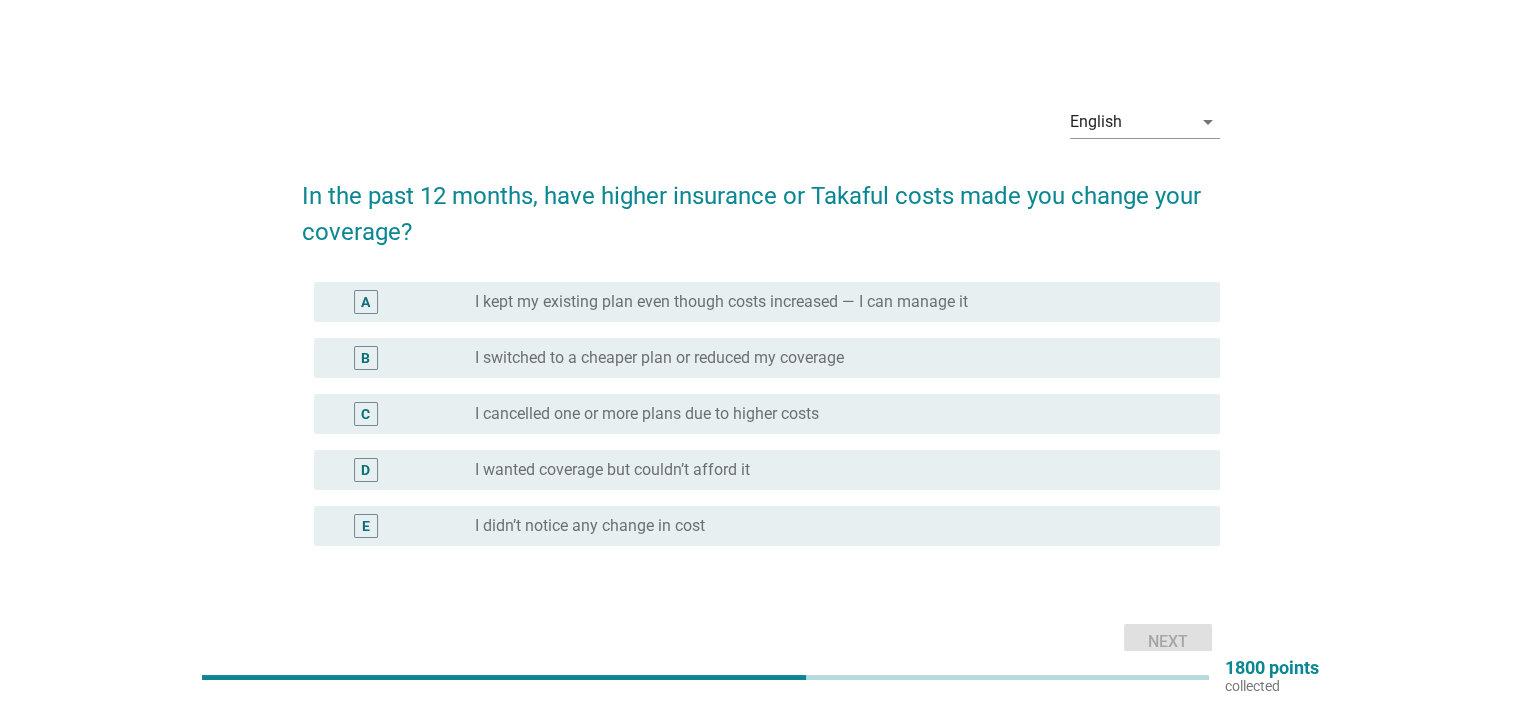 click on "I kept my existing plan even though costs increased — I can manage it" at bounding box center (721, 302) 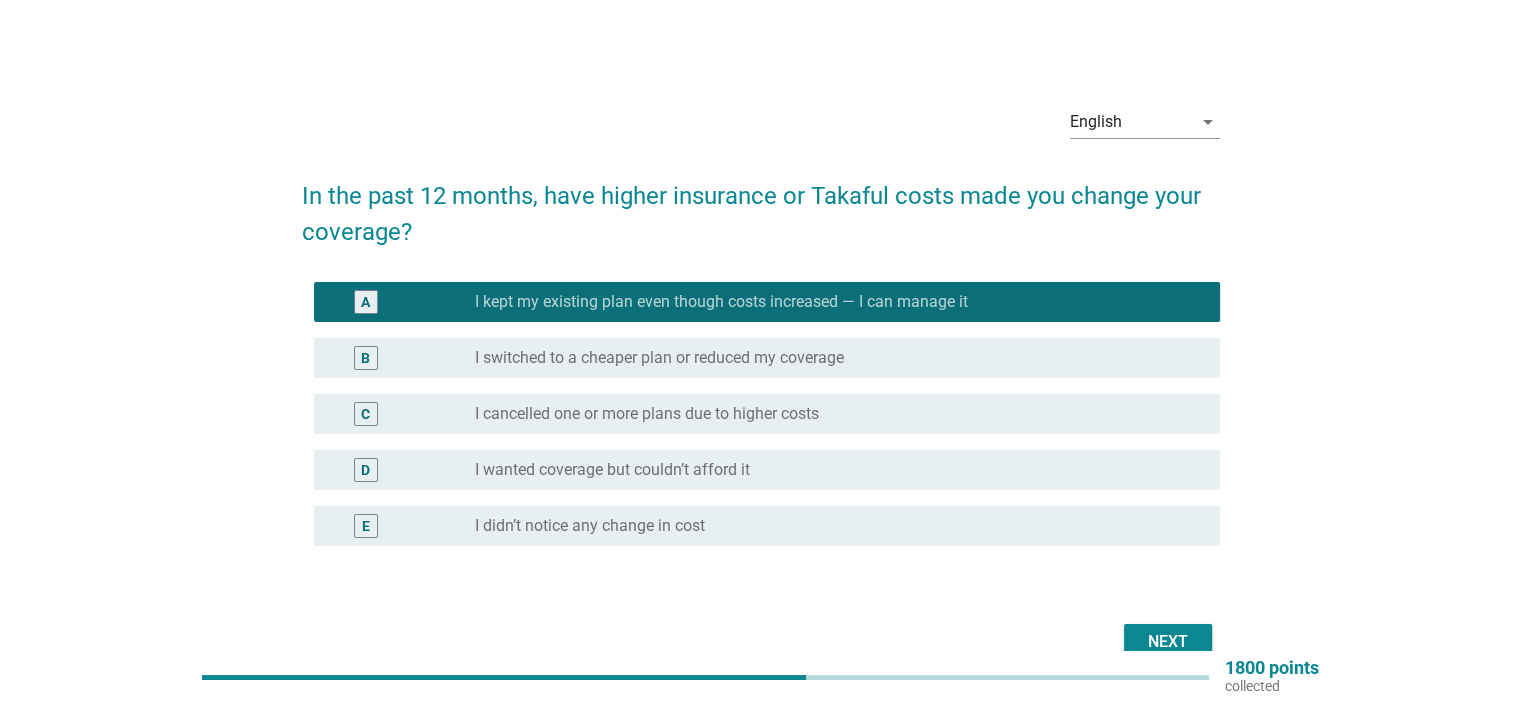scroll, scrollTop: 100, scrollLeft: 0, axis: vertical 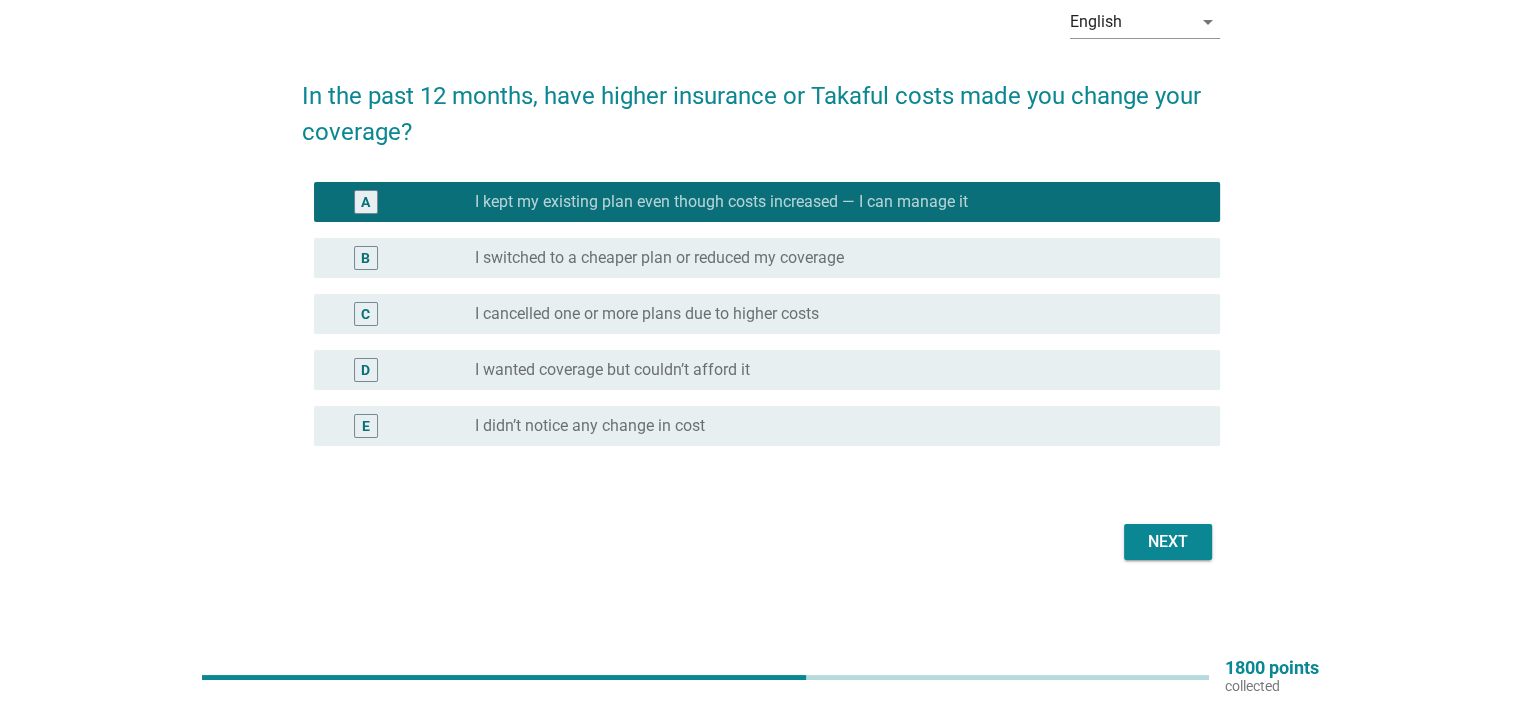 click on "Next" at bounding box center (1168, 542) 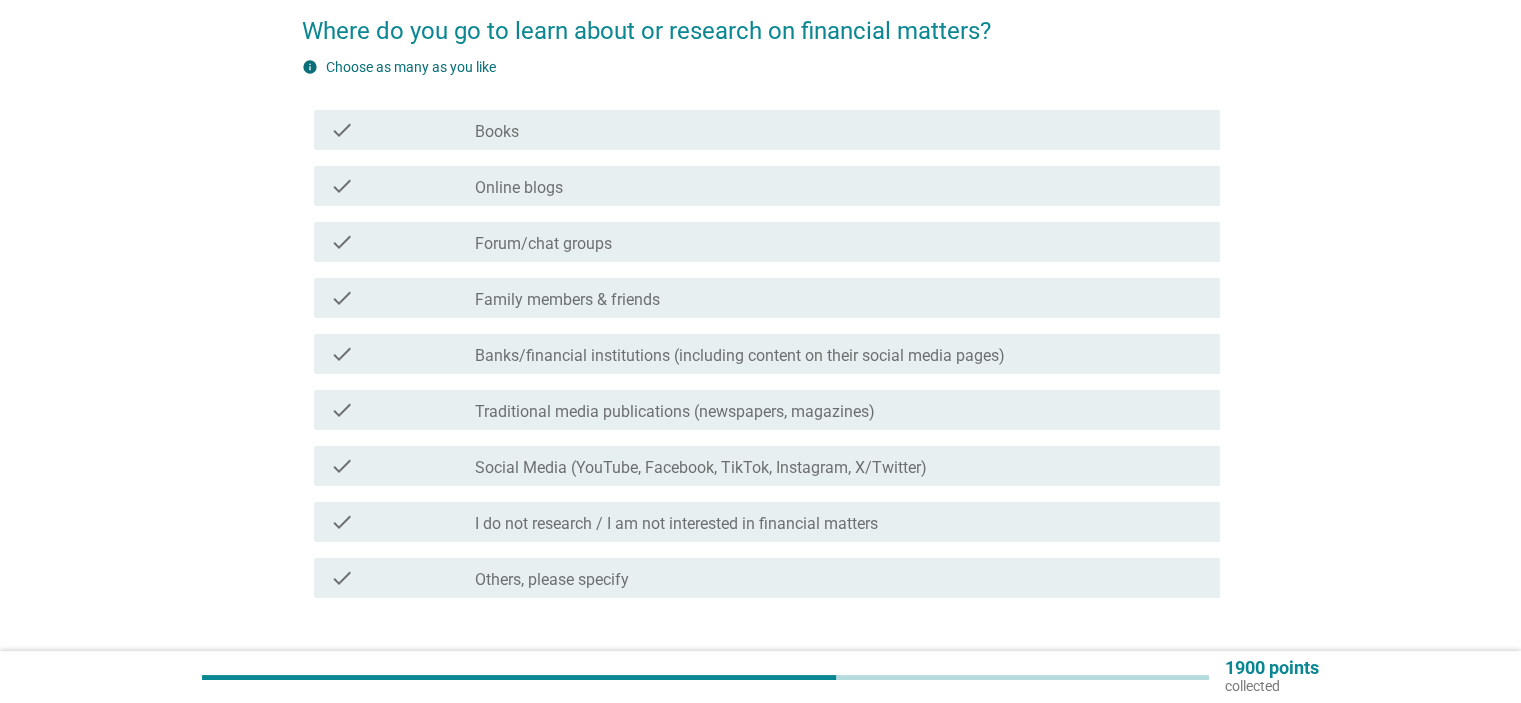 scroll, scrollTop: 200, scrollLeft: 0, axis: vertical 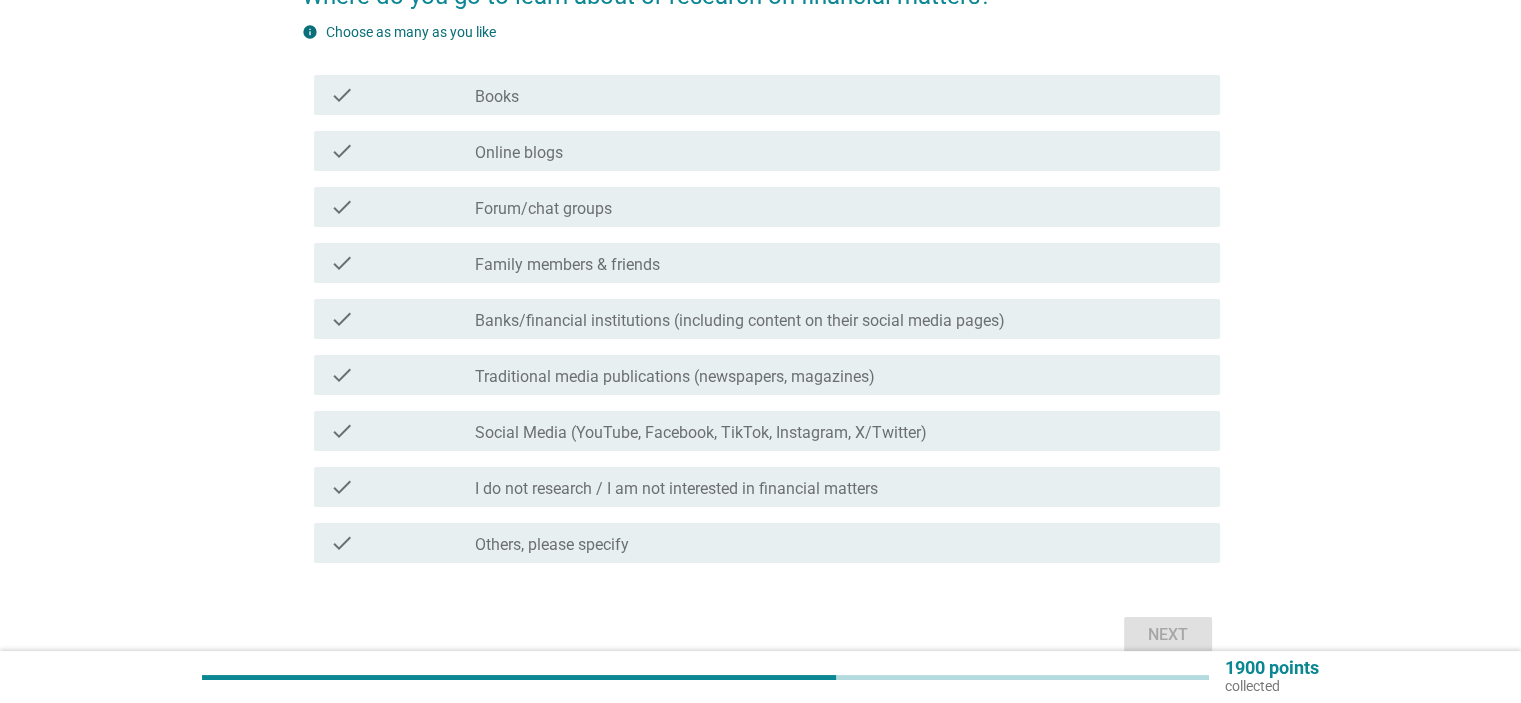 click on "check_box_outline_blank Social Media (YouTube, Facebook, TikTok, Instagram, X/Twitter)" at bounding box center (839, 431) 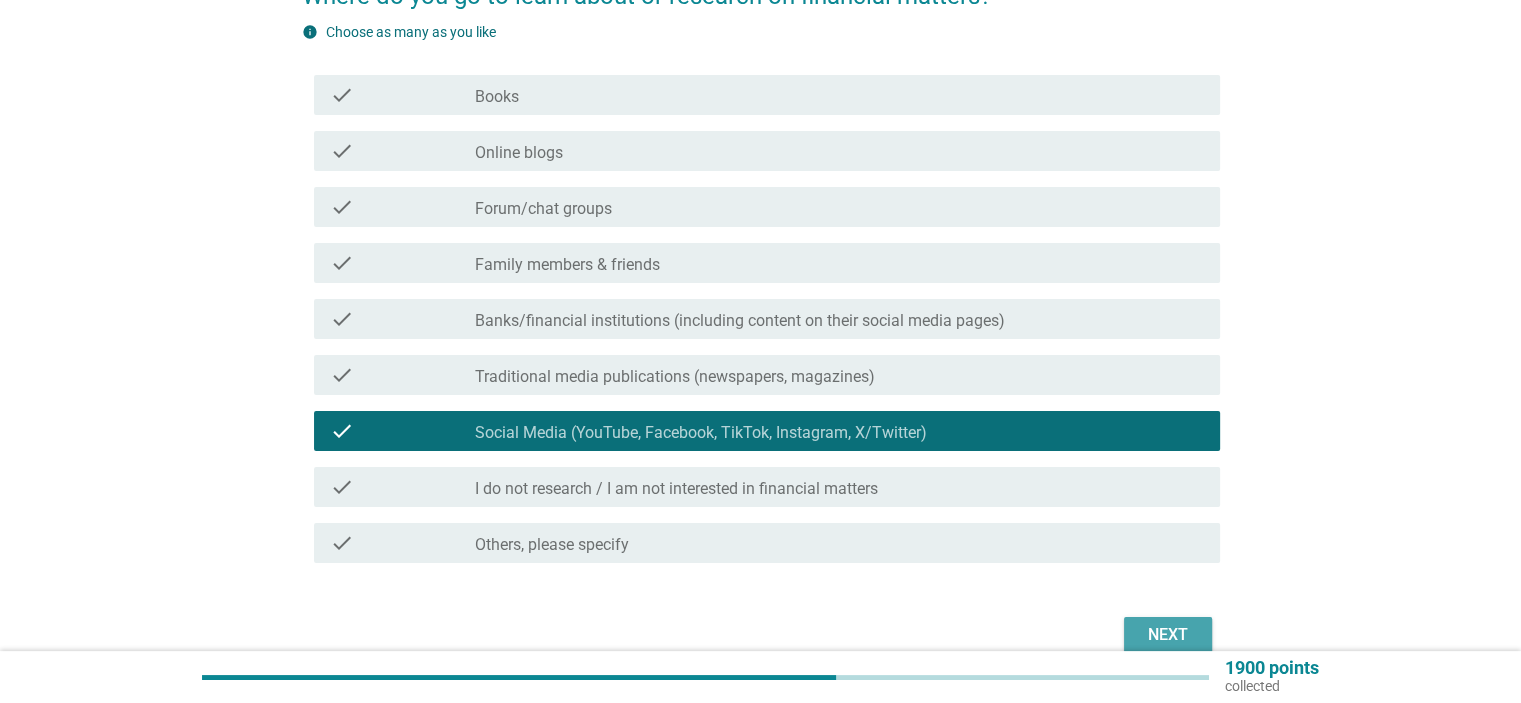 click on "Next" at bounding box center [1168, 635] 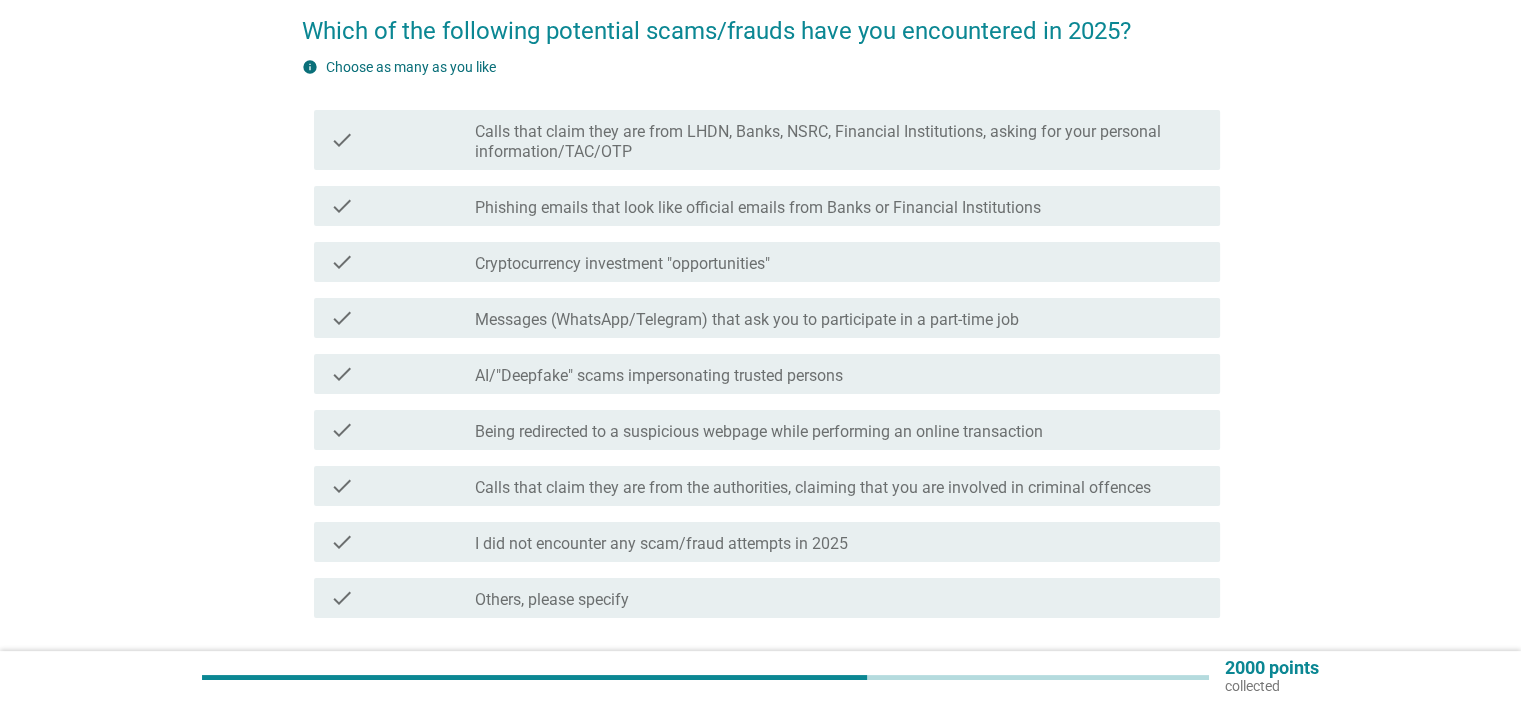 scroll, scrollTop: 200, scrollLeft: 0, axis: vertical 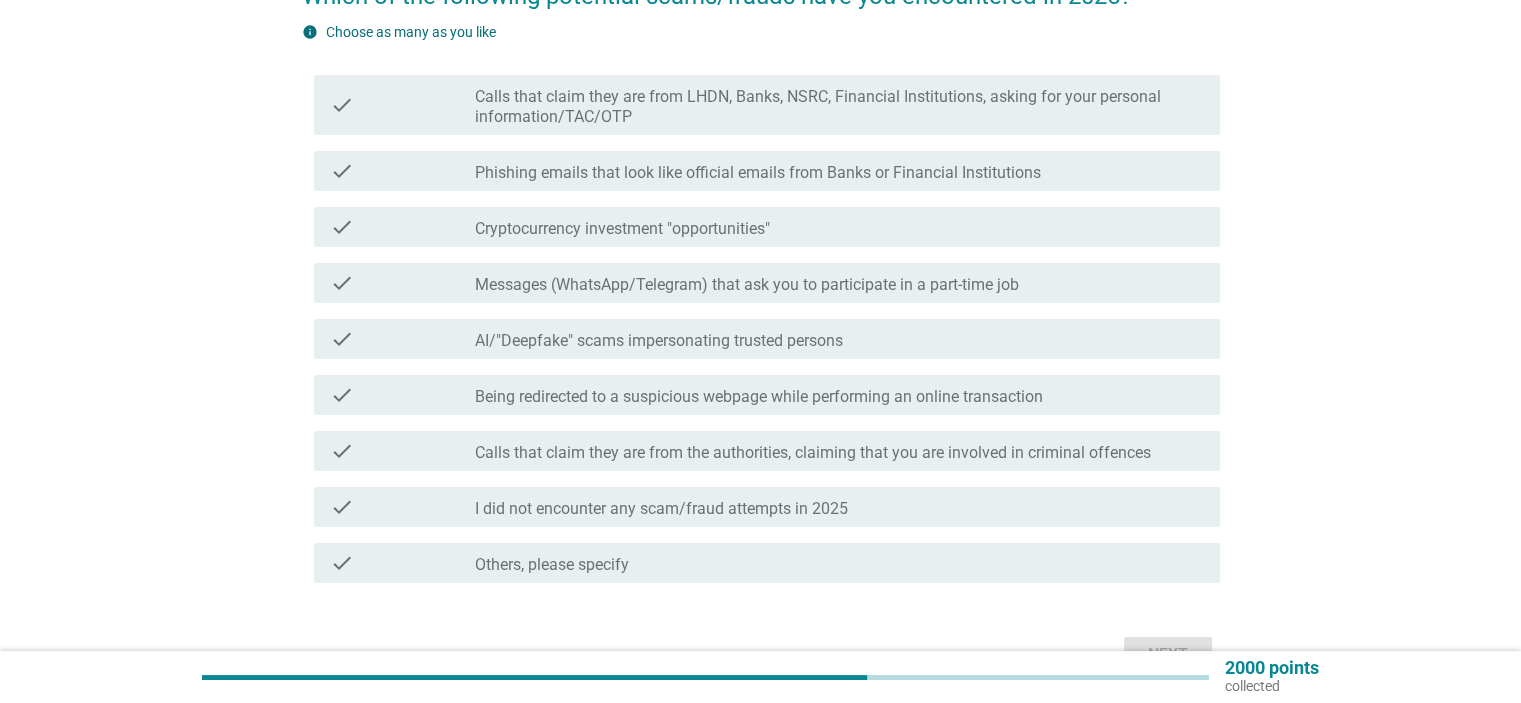click on "Calls that claim they are from LHDN, Banks, NSRC, Financial Institutions, asking for your personal information/TAC/OTP" at bounding box center (839, 107) 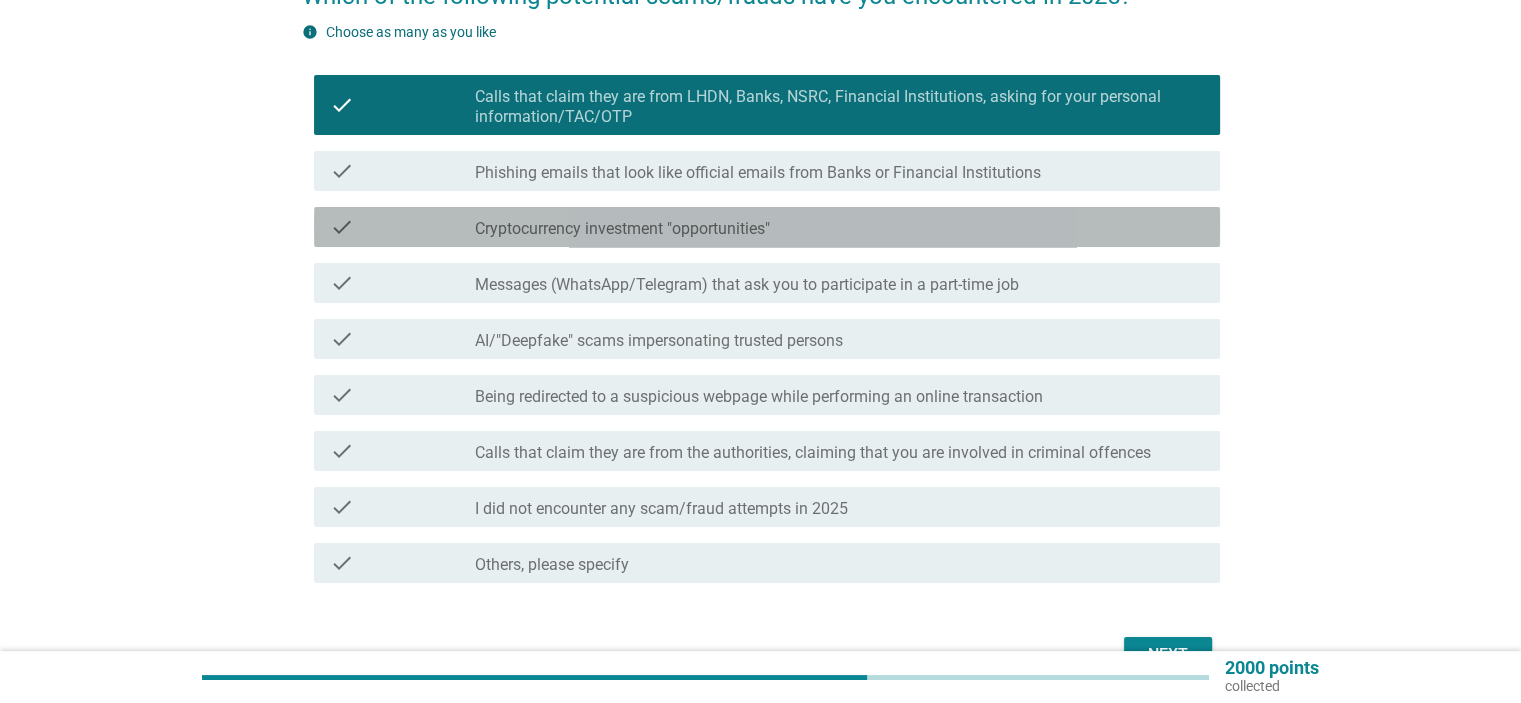 click on "Cryptocurrency investment "opportunities"" at bounding box center [622, 229] 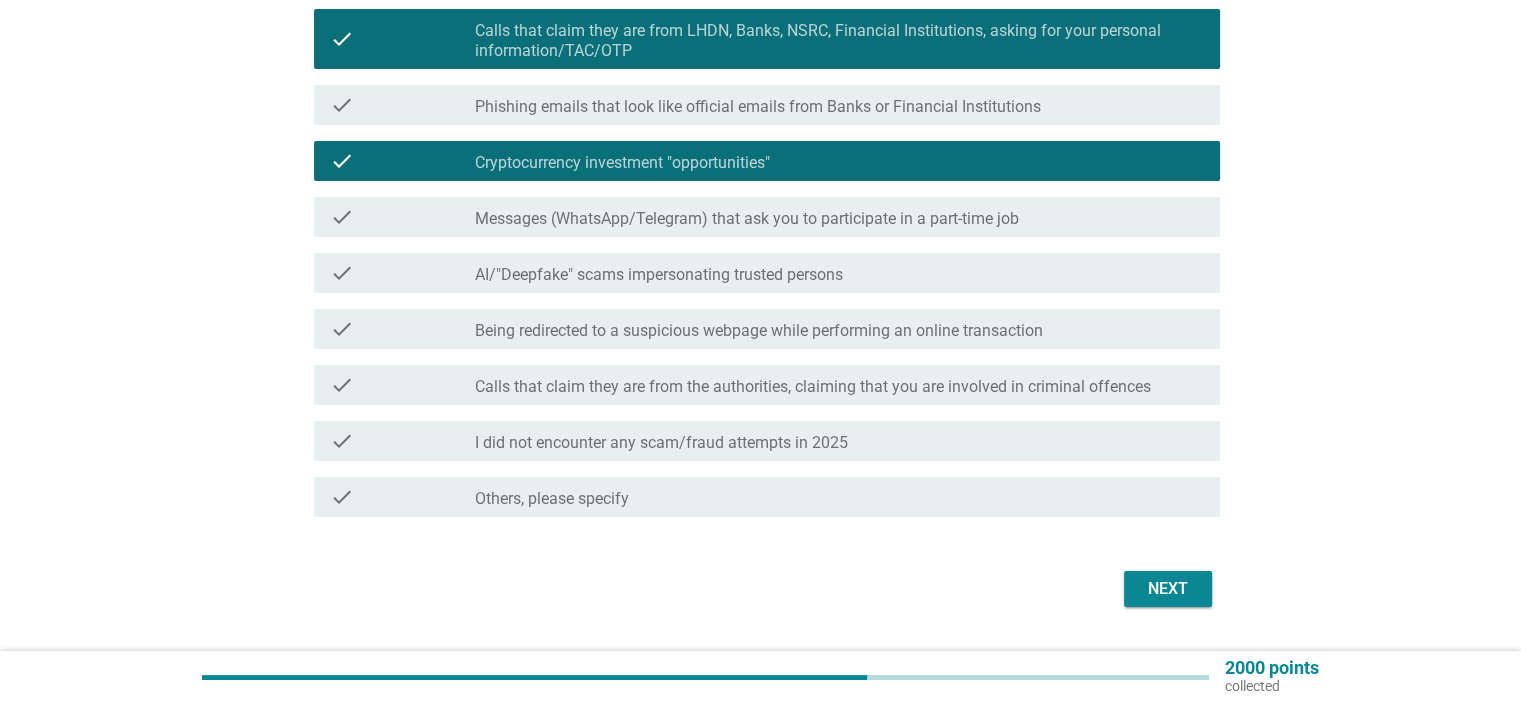 scroll, scrollTop: 300, scrollLeft: 0, axis: vertical 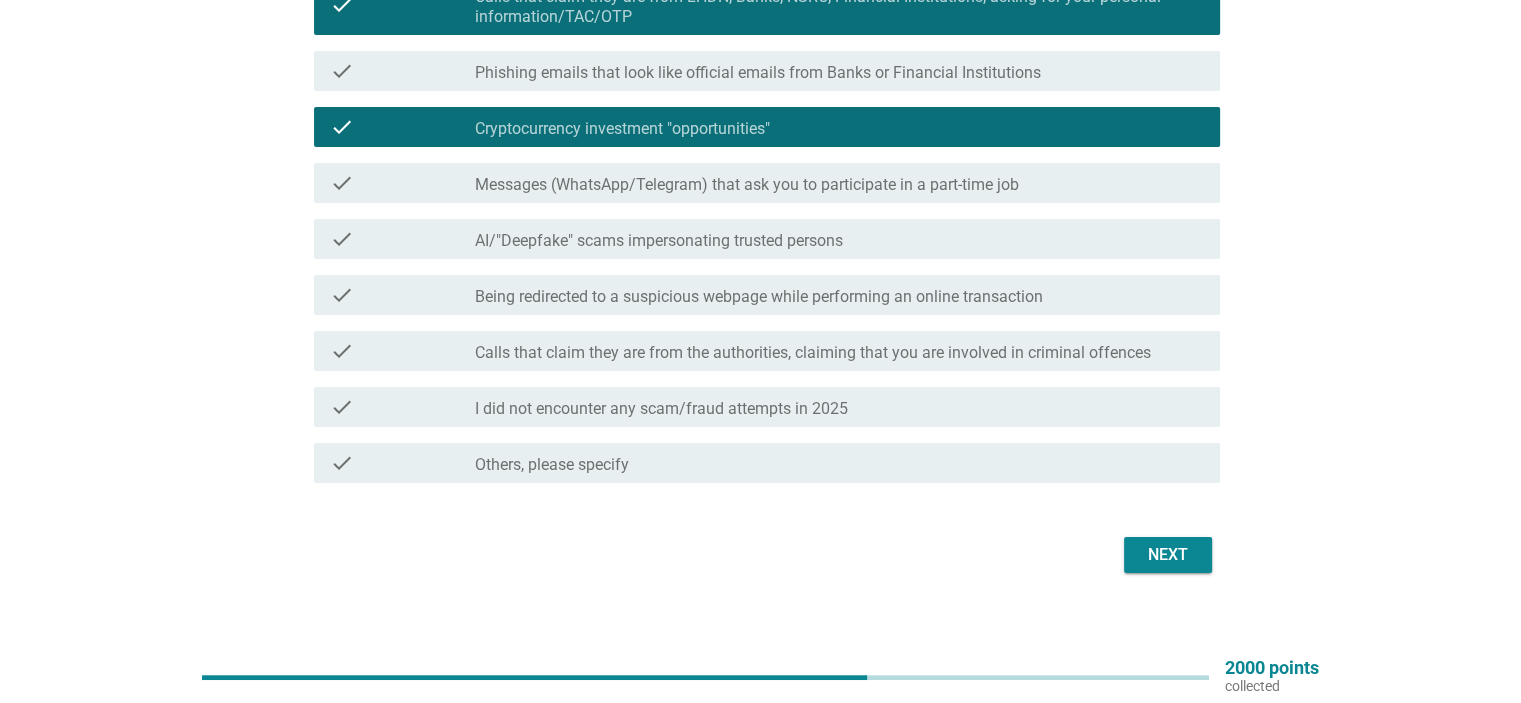 click on "Calls that claim they are from the authorities, claiming that you are involved in criminal offences" at bounding box center [813, 353] 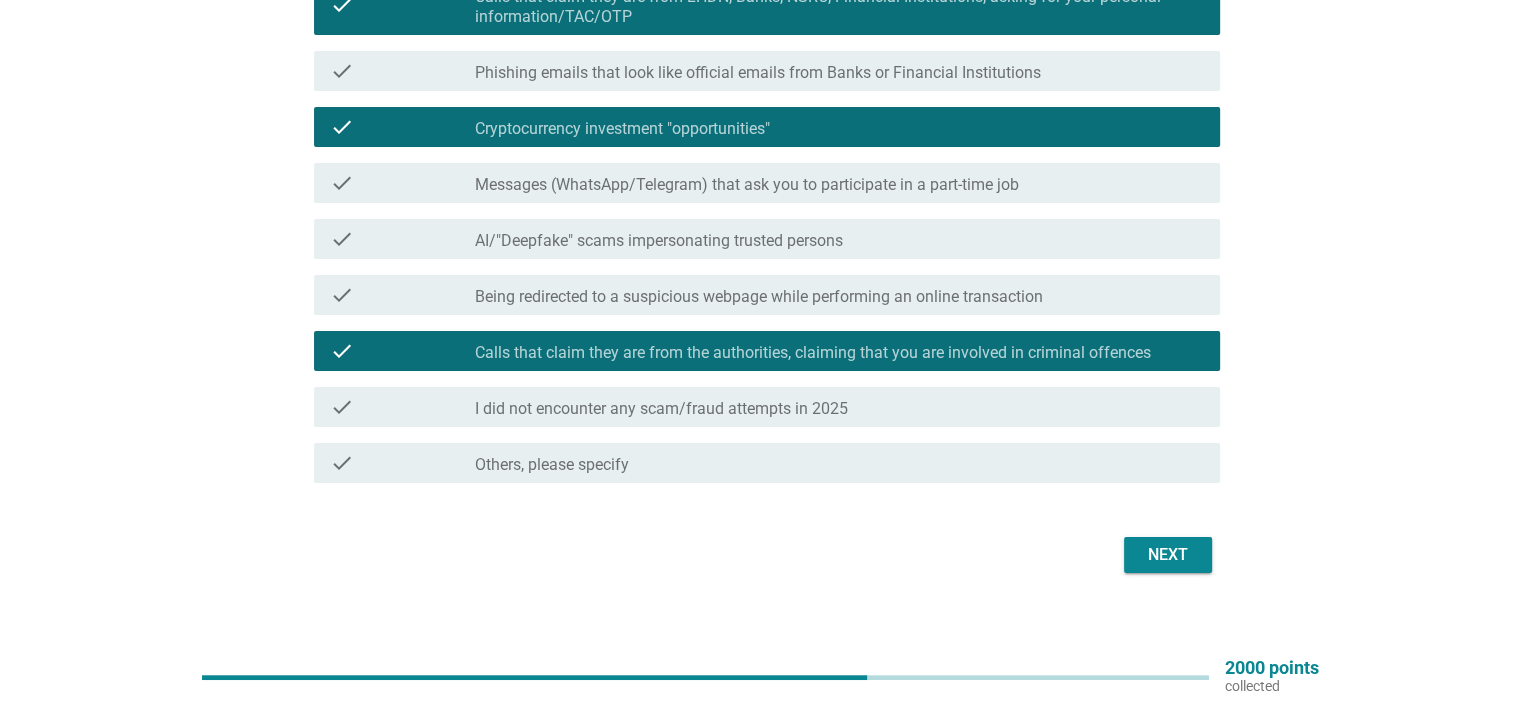 click on "Next" at bounding box center [1168, 555] 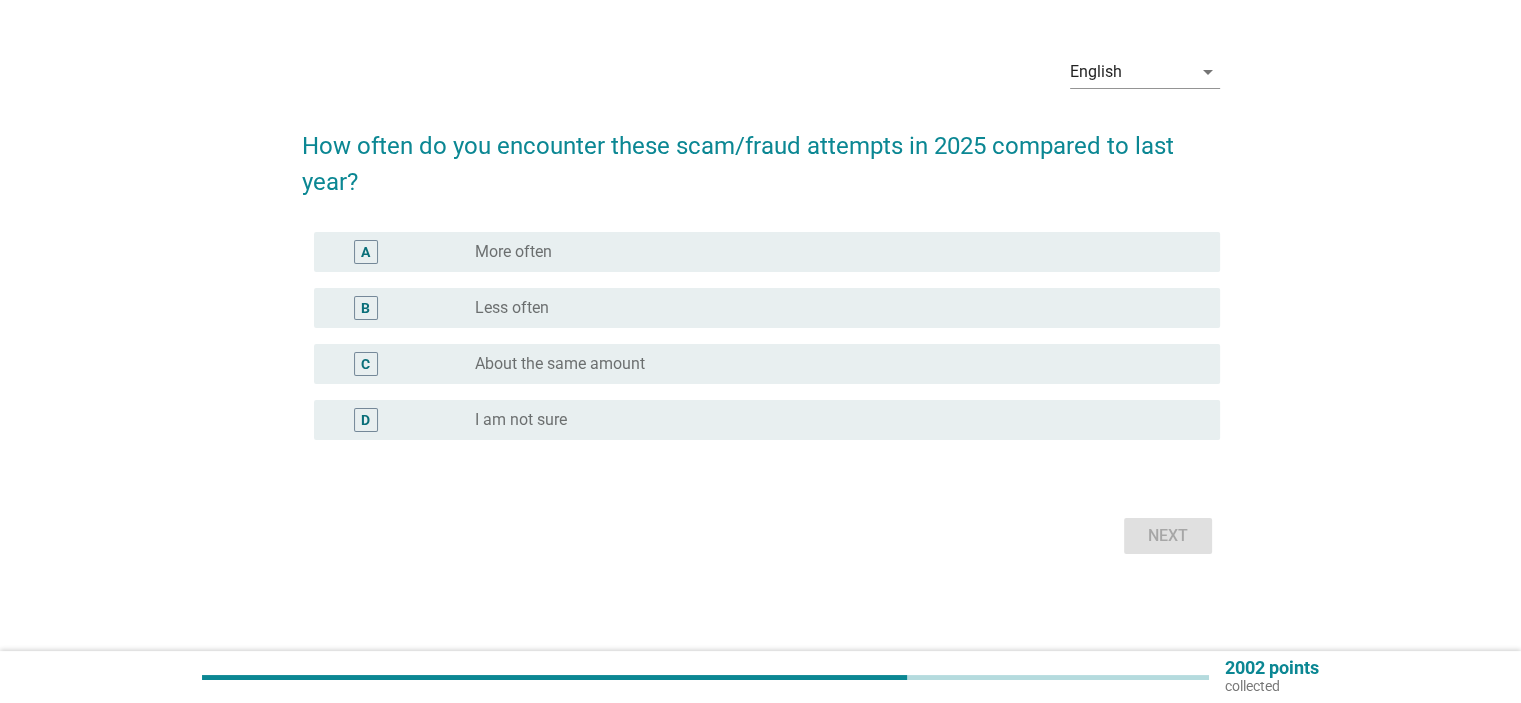 scroll, scrollTop: 0, scrollLeft: 0, axis: both 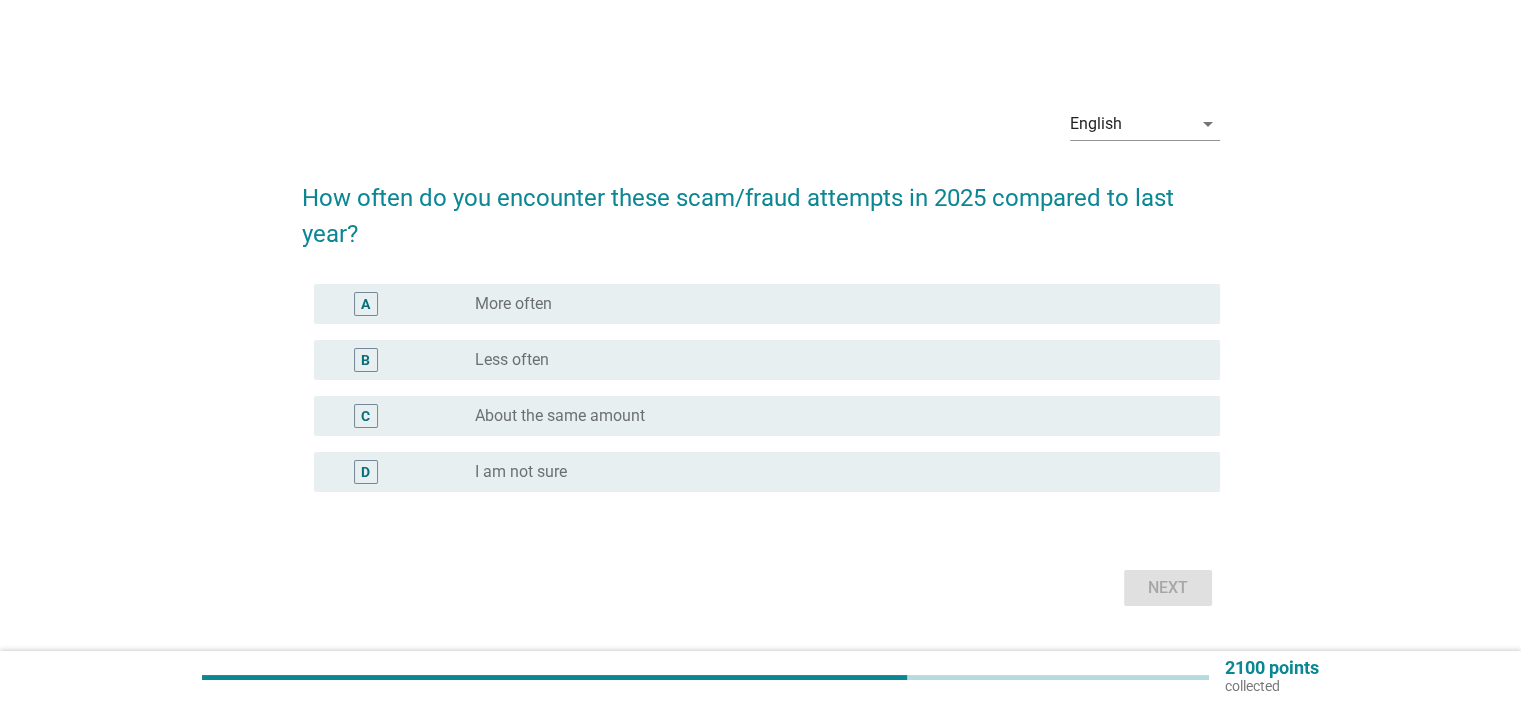 click on "radio_button_unchecked About the same amount" at bounding box center (831, 416) 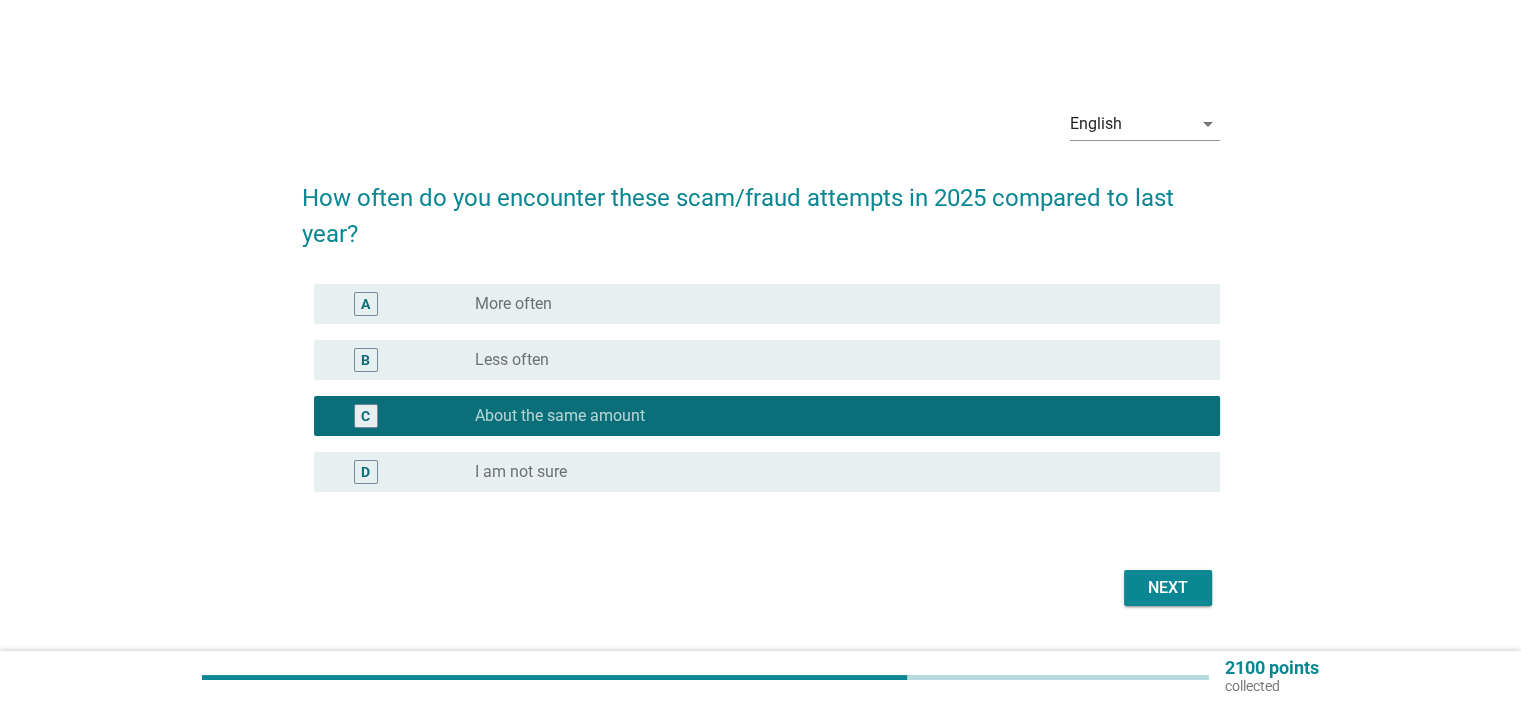 click on "Next" at bounding box center (1168, 588) 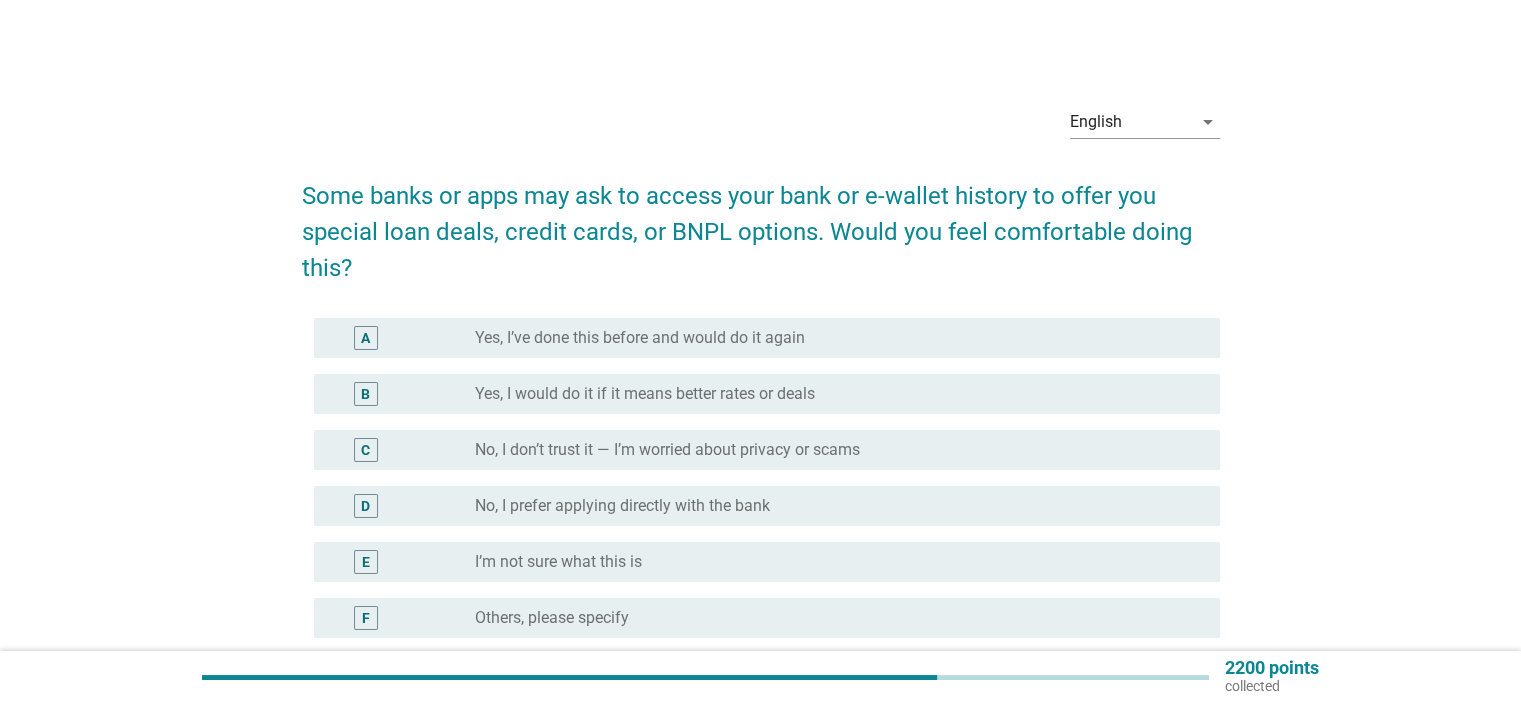 scroll, scrollTop: 100, scrollLeft: 0, axis: vertical 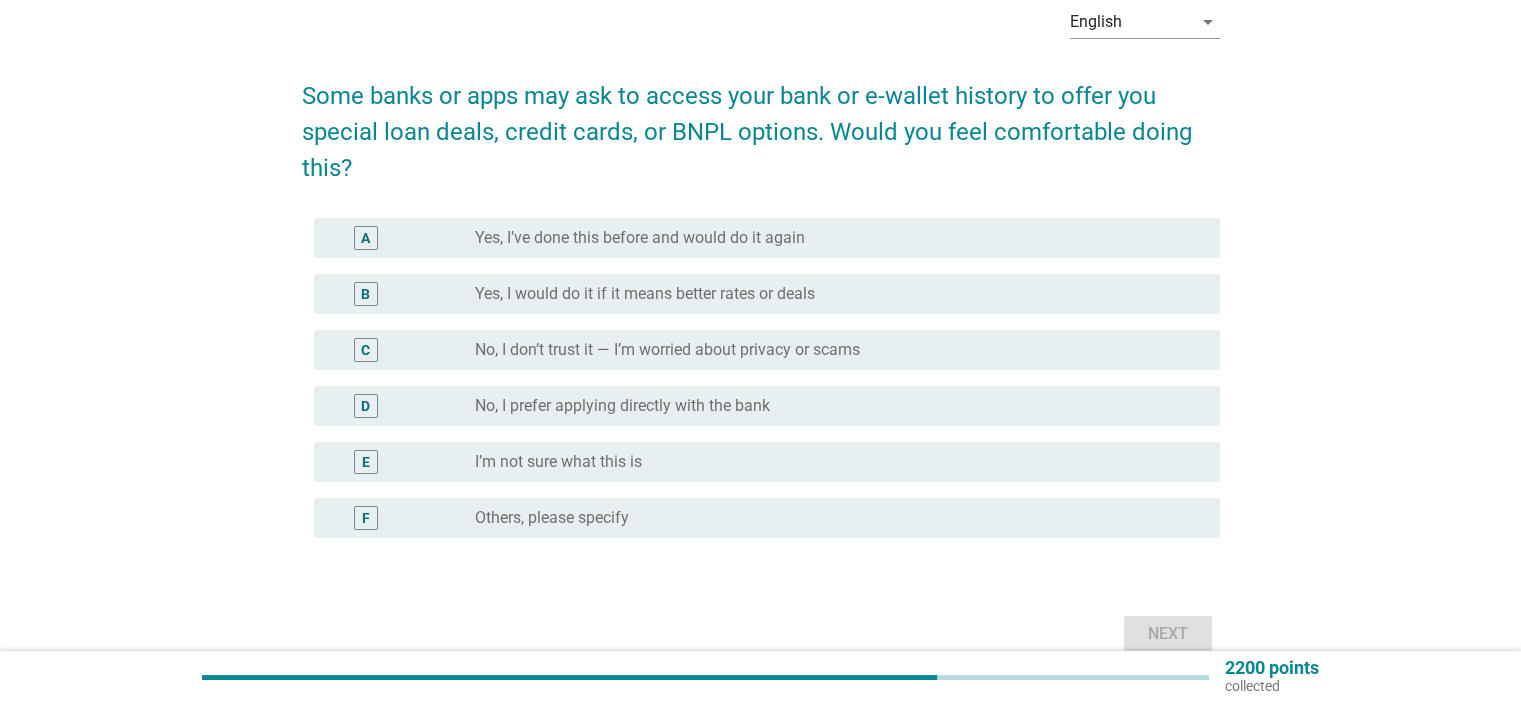 click on "No, I prefer applying directly with the bank" at bounding box center [622, 406] 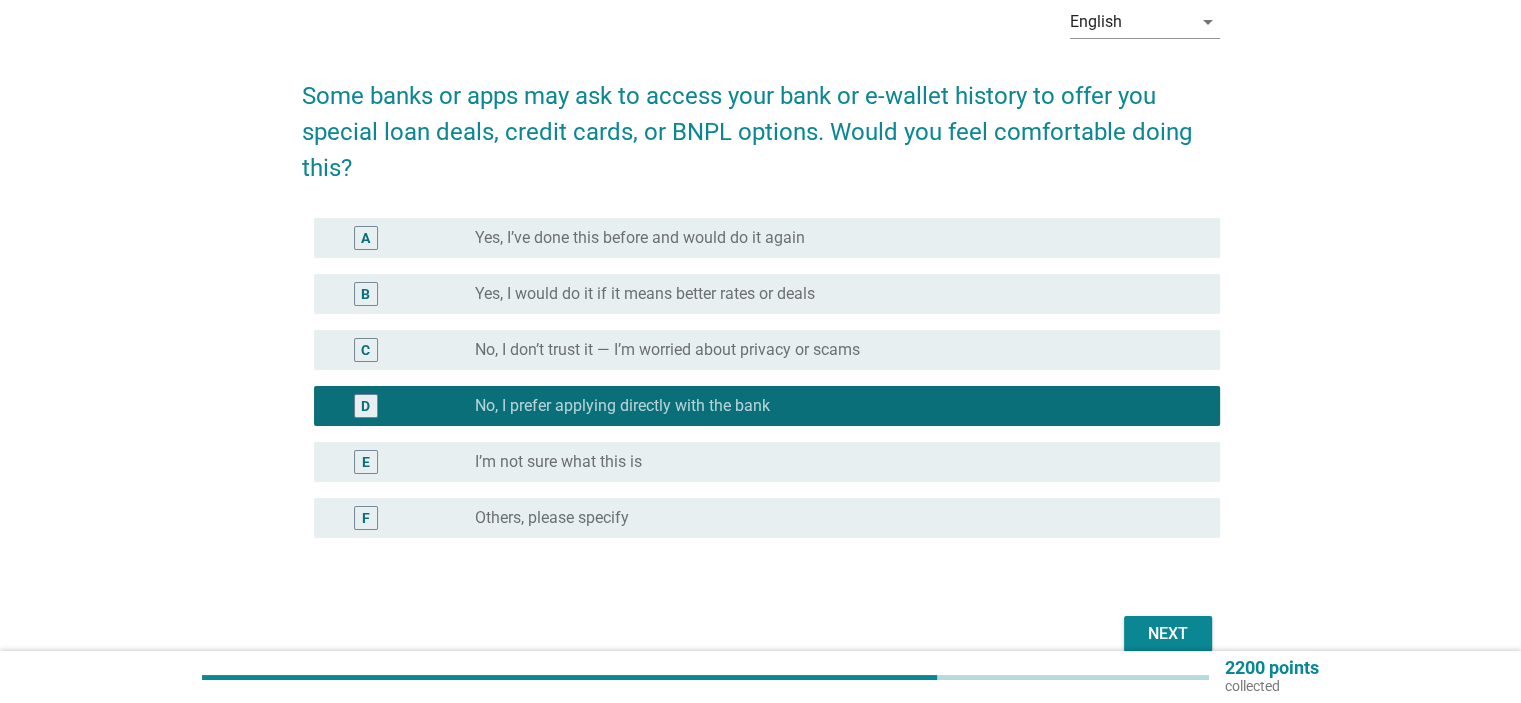 click on "Next" at bounding box center (1168, 634) 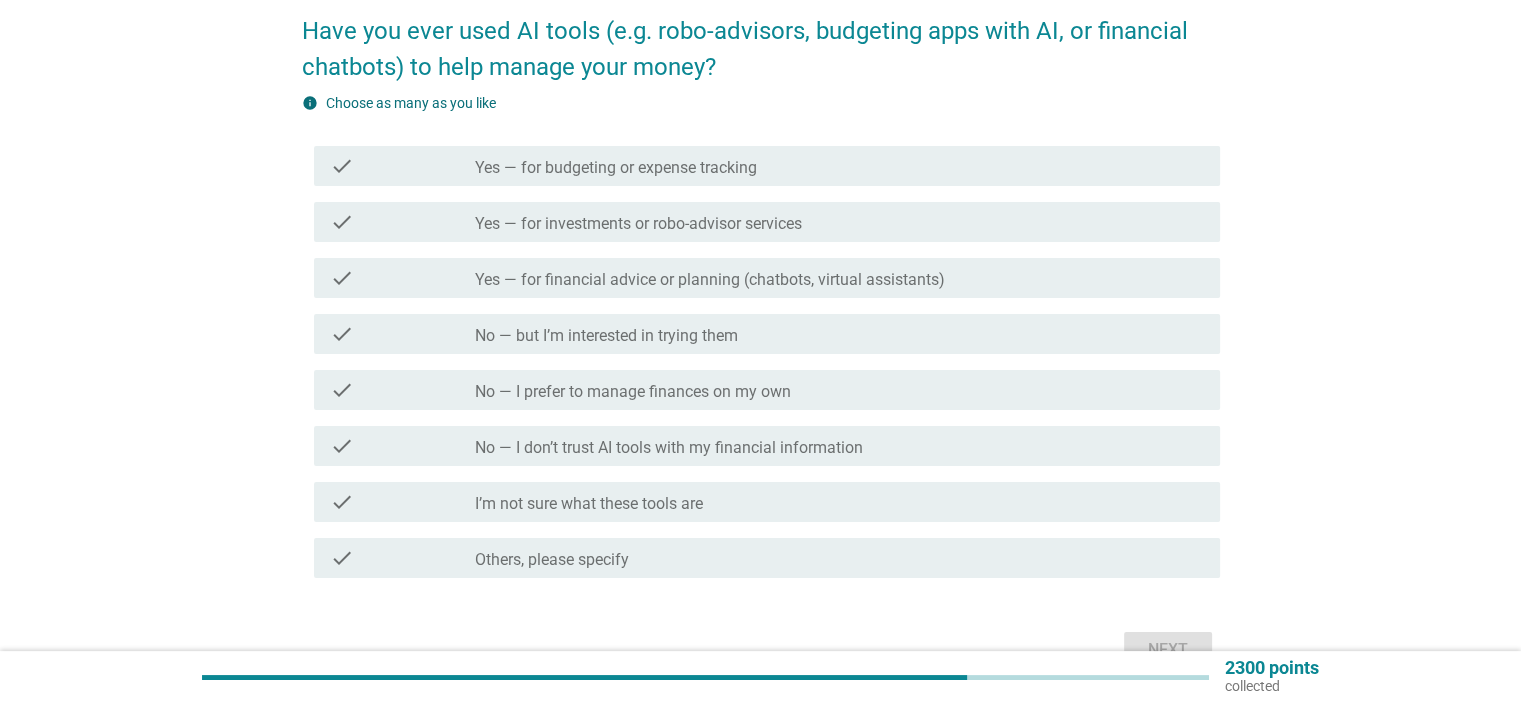 scroll, scrollTop: 200, scrollLeft: 0, axis: vertical 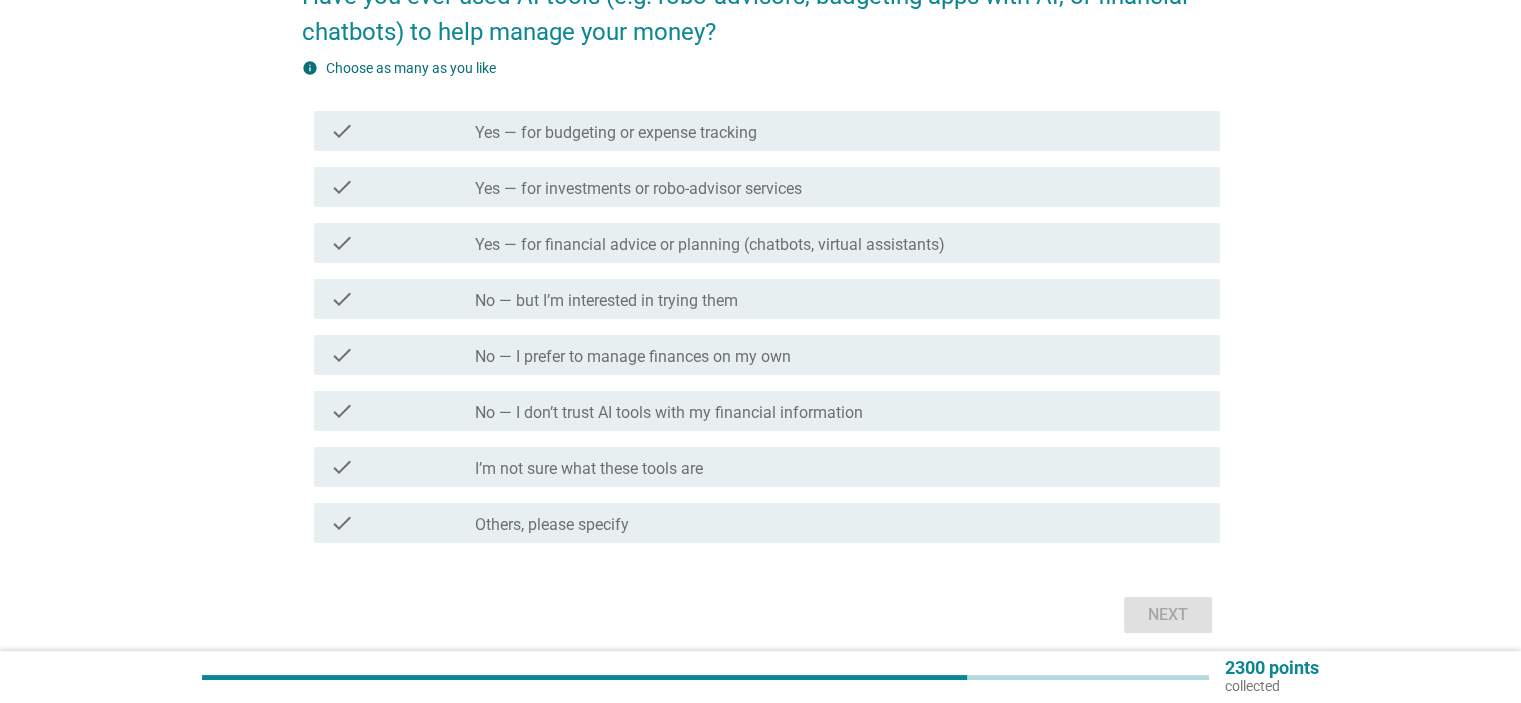 click on "Yes — for investments or robo-advisor services" at bounding box center [638, 189] 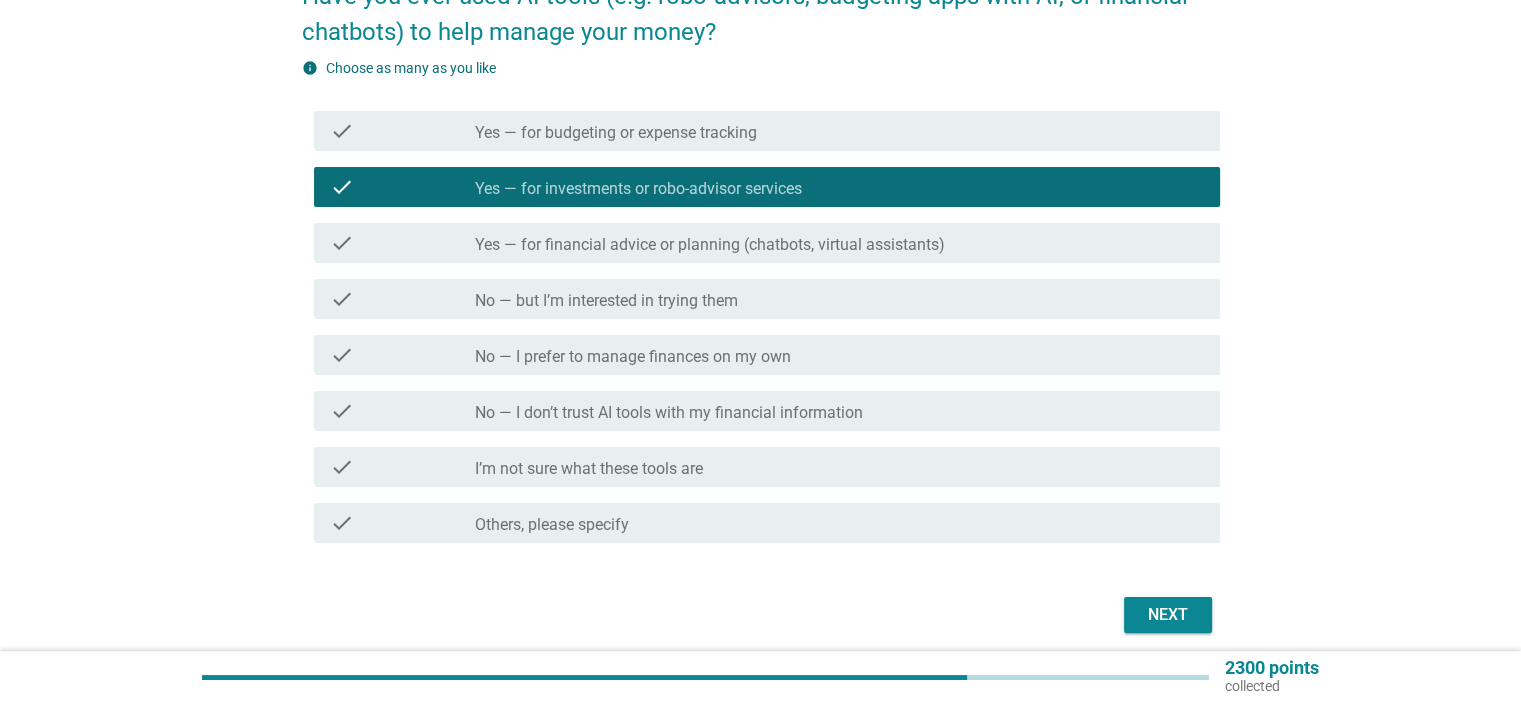 click on "Next" at bounding box center (1168, 615) 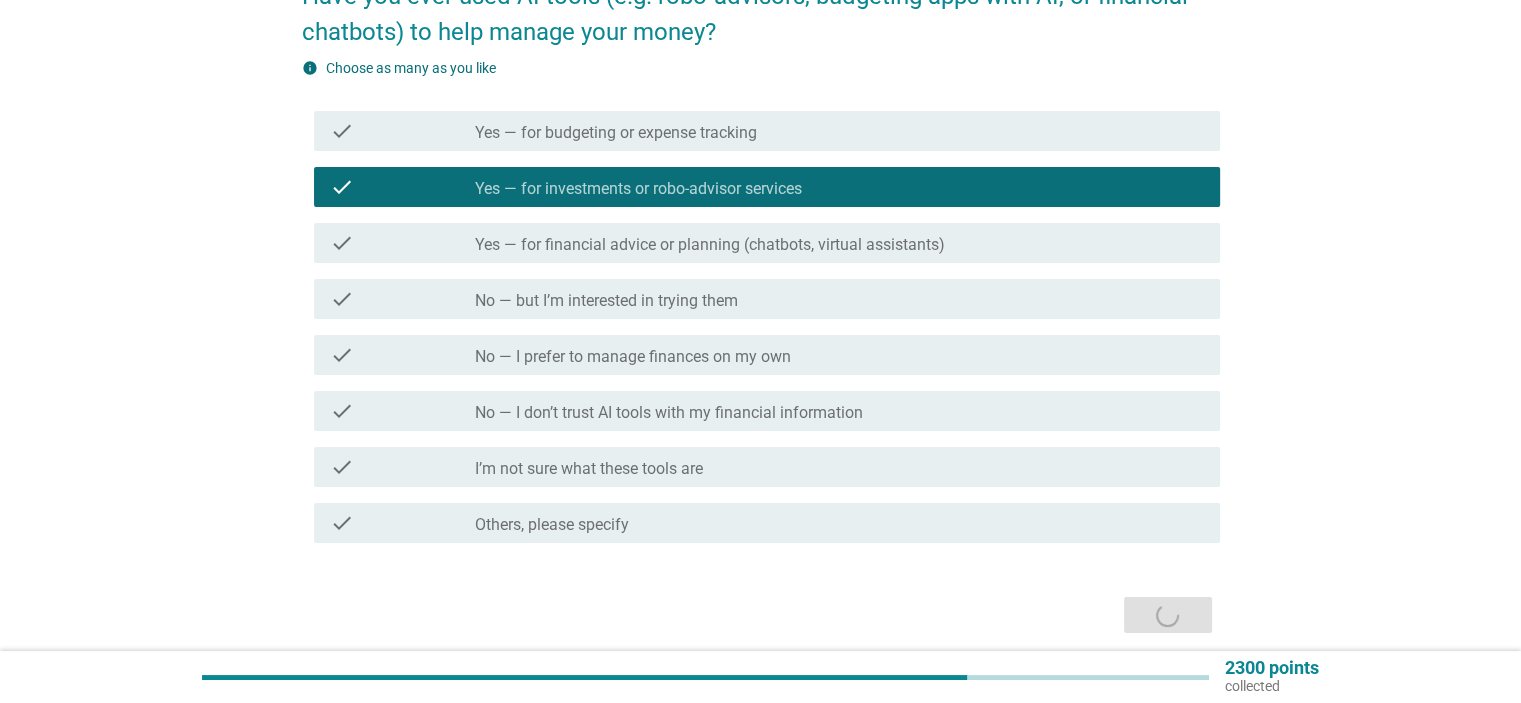 scroll, scrollTop: 0, scrollLeft: 0, axis: both 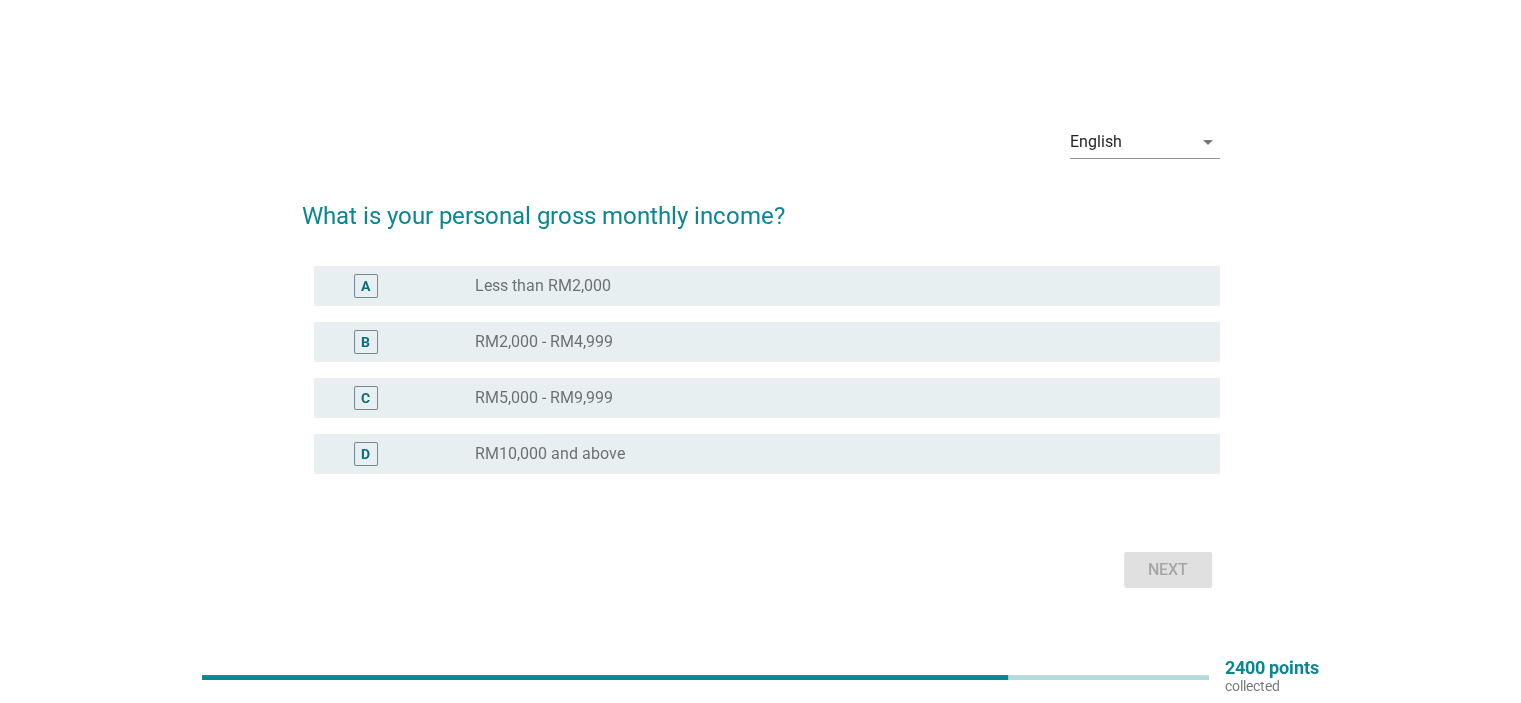 click on "radio_button_unchecked RM2,000 - RM4,999" at bounding box center (831, 342) 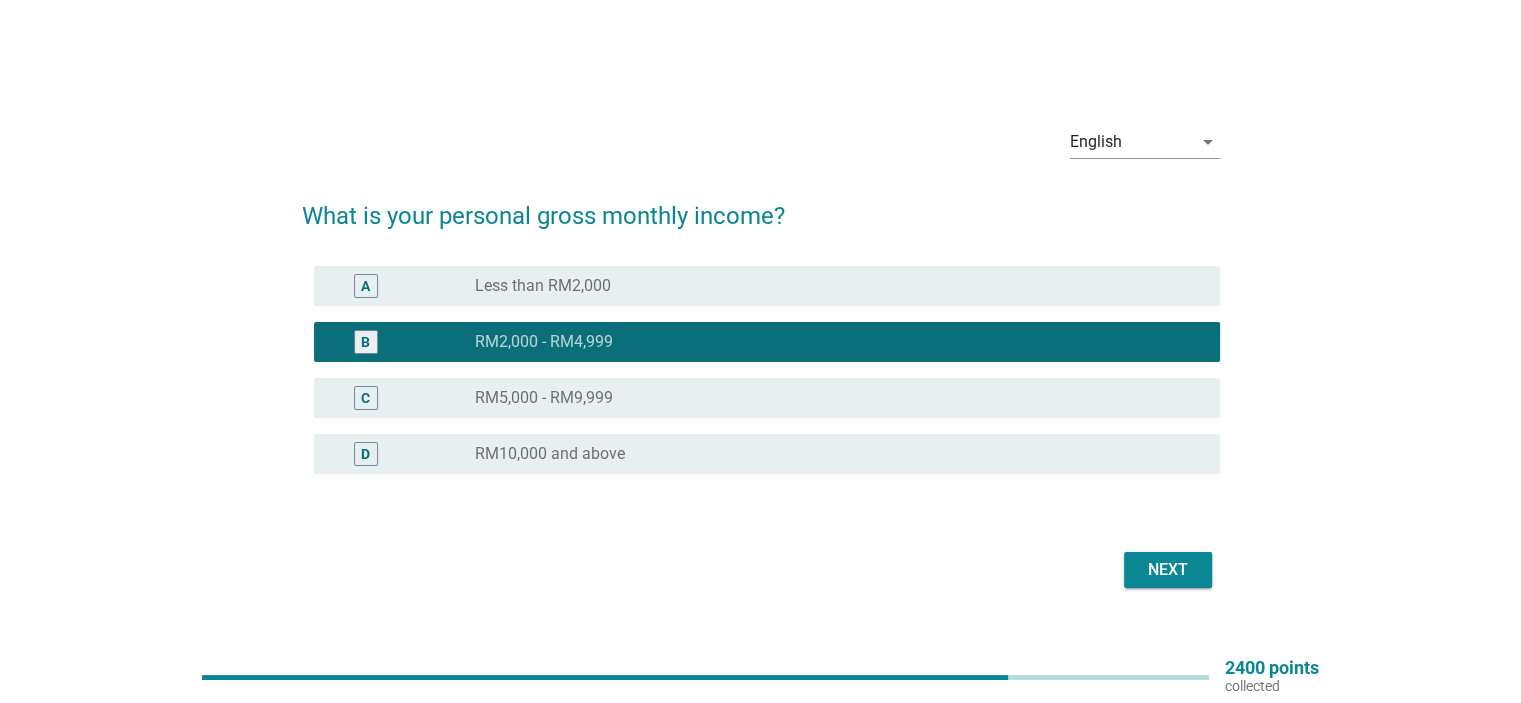 click on "Next" at bounding box center [1168, 570] 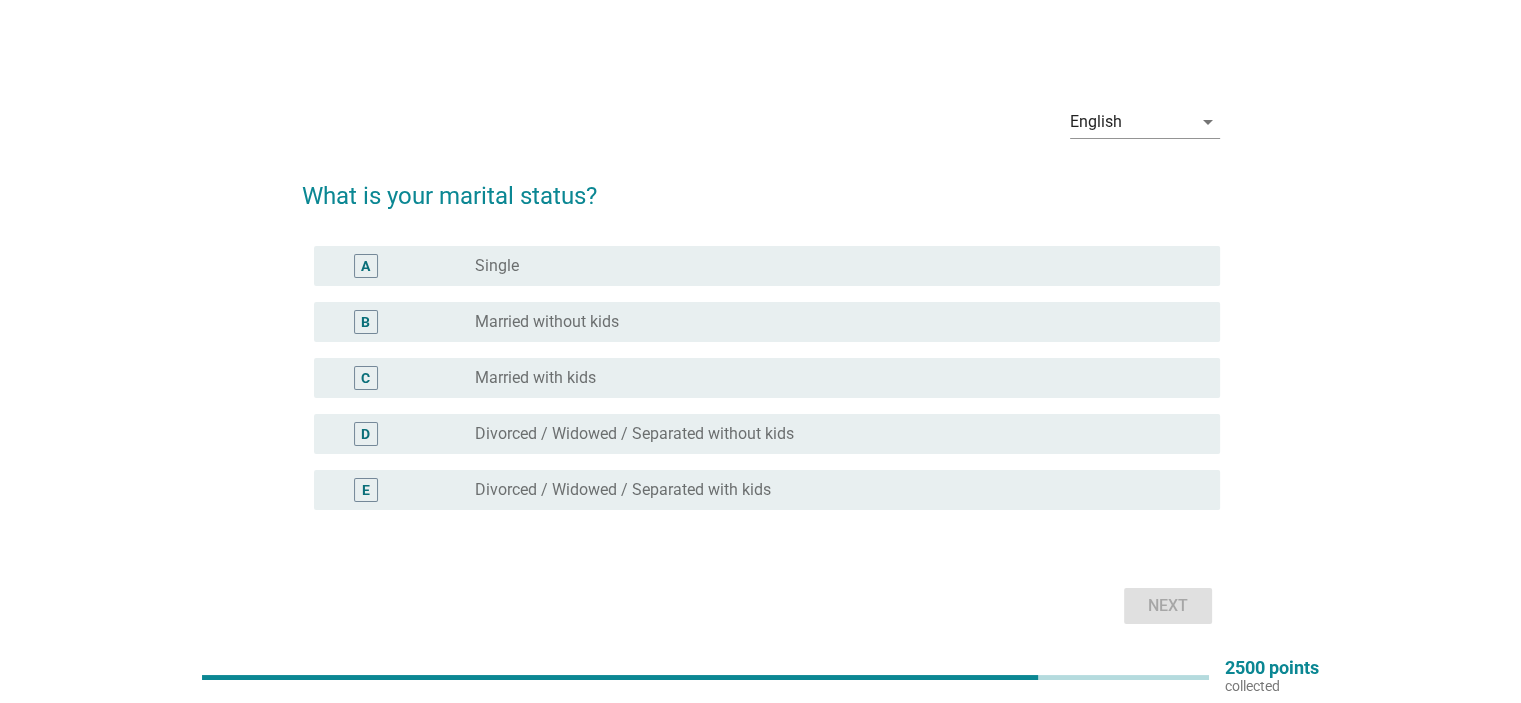 click on "radio_button_unchecked Single" at bounding box center (839, 266) 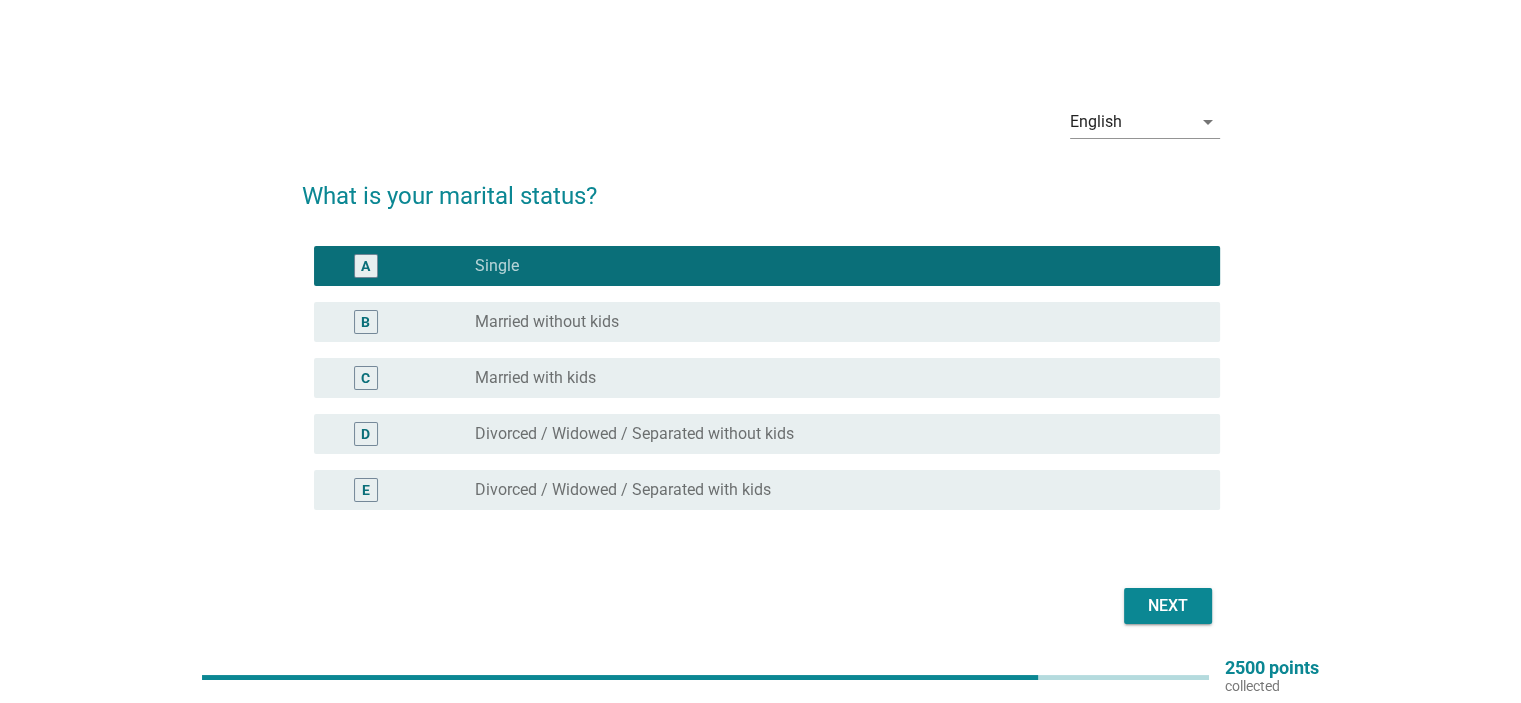 click on "Next" at bounding box center [1168, 606] 